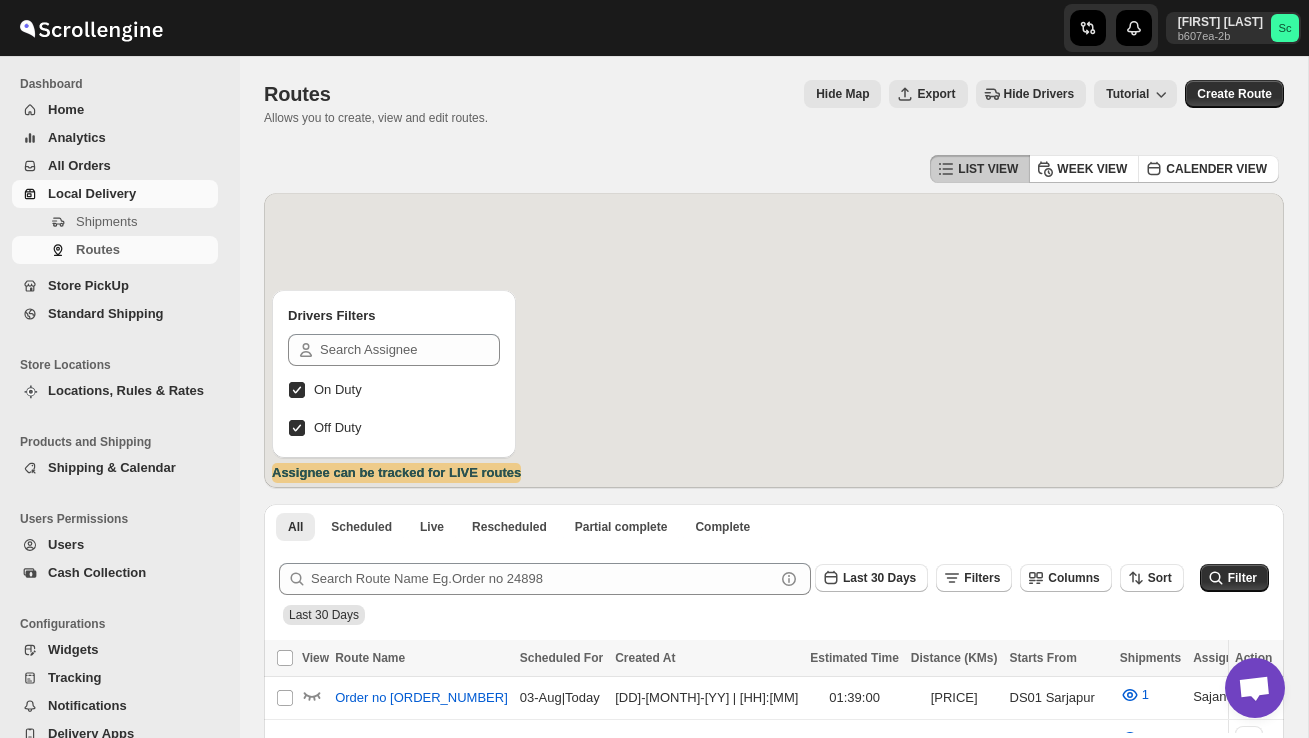 scroll, scrollTop: 0, scrollLeft: 0, axis: both 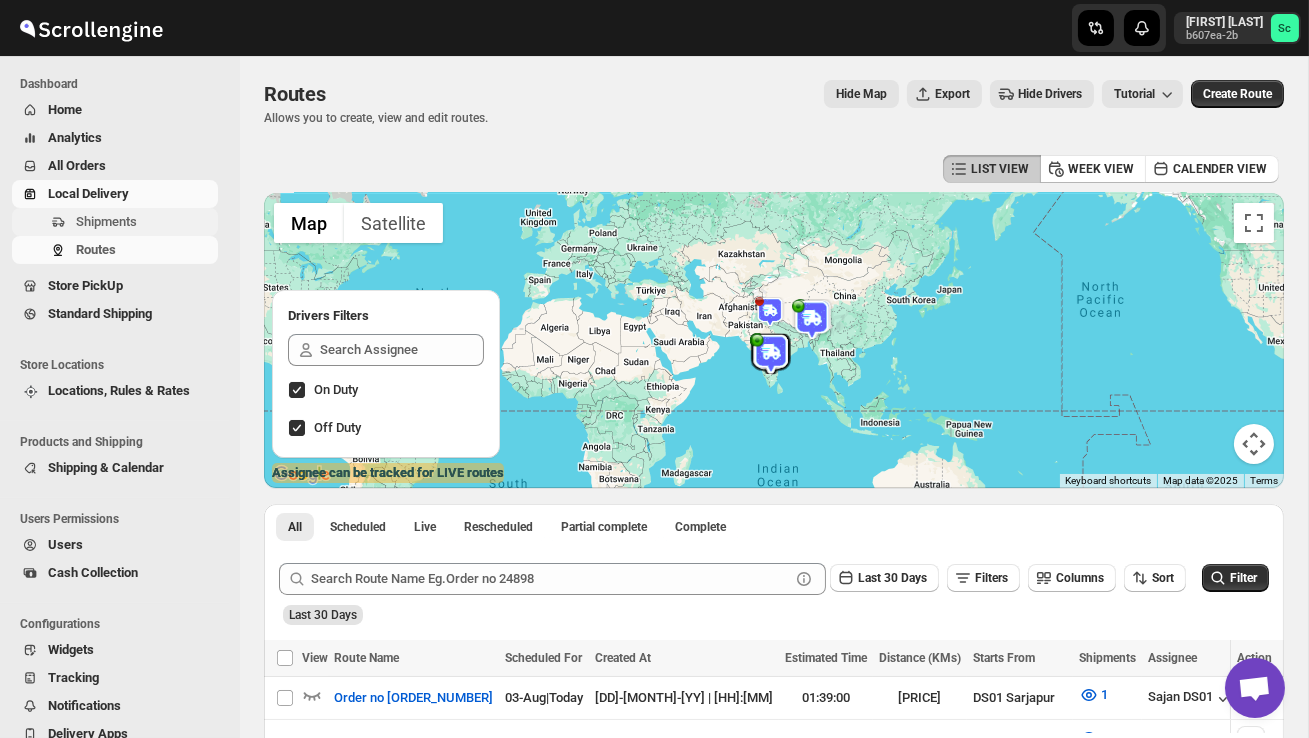 click on "Shipments" at bounding box center (106, 221) 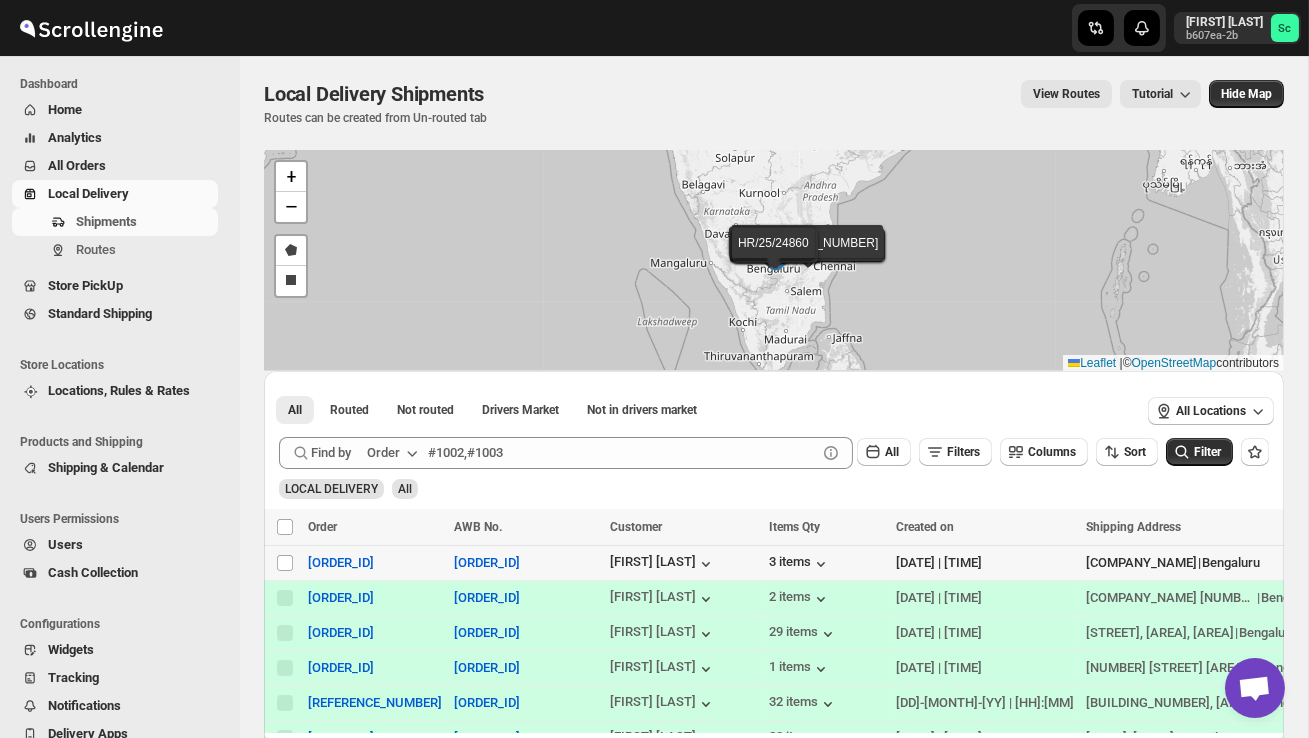 click on "Select shipment" at bounding box center [286, 563] 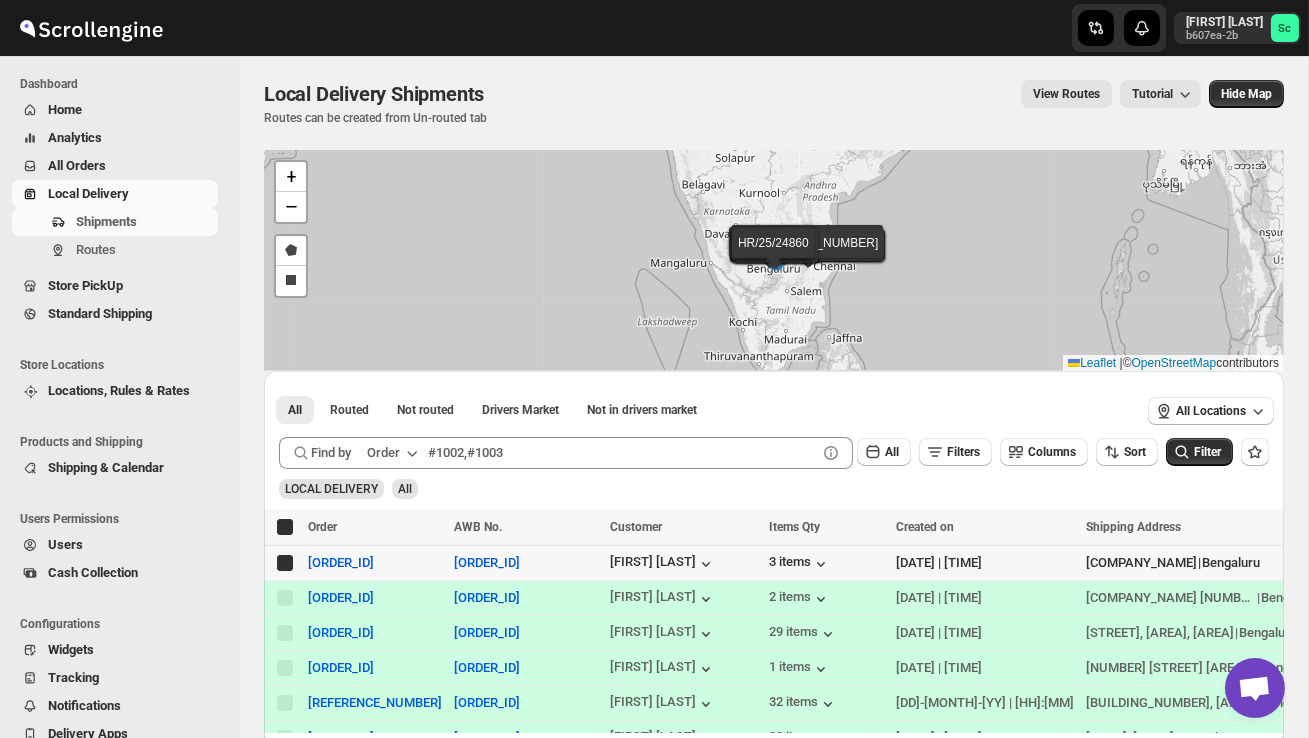 checkbox on "true" 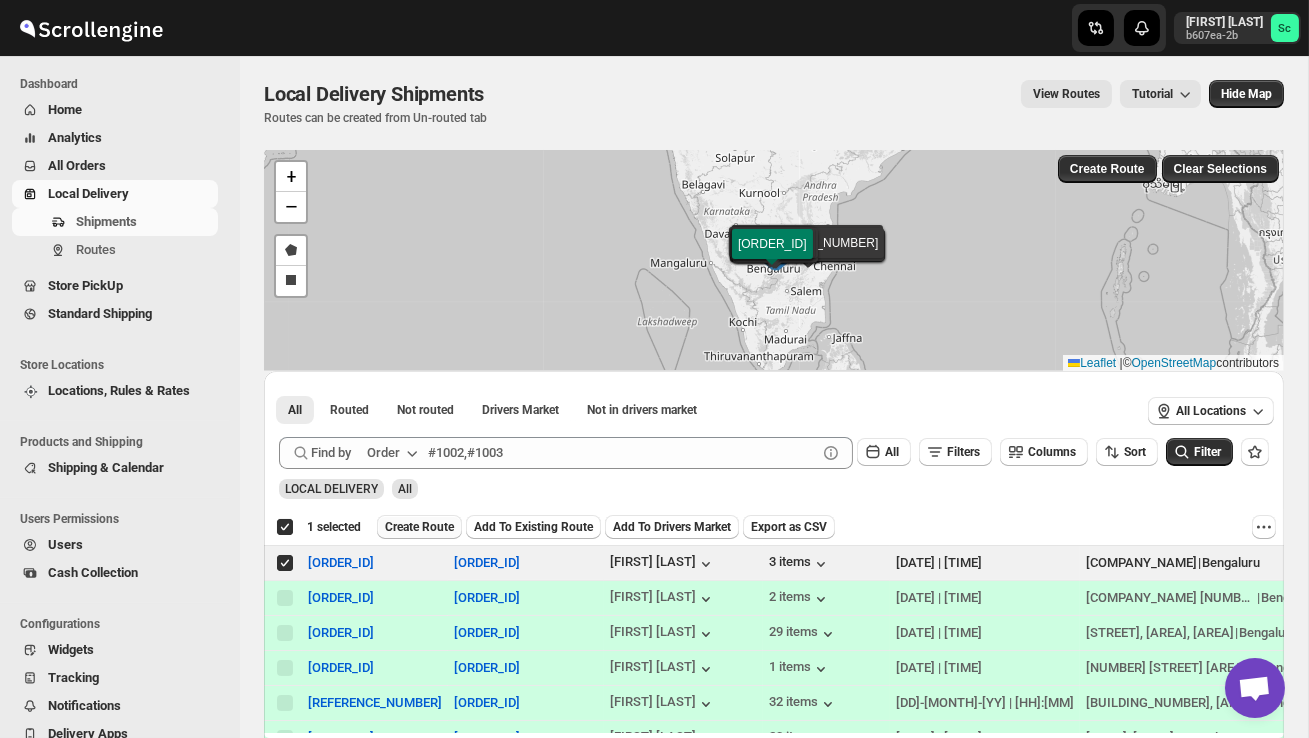 click on "Create Route" at bounding box center (419, 527) 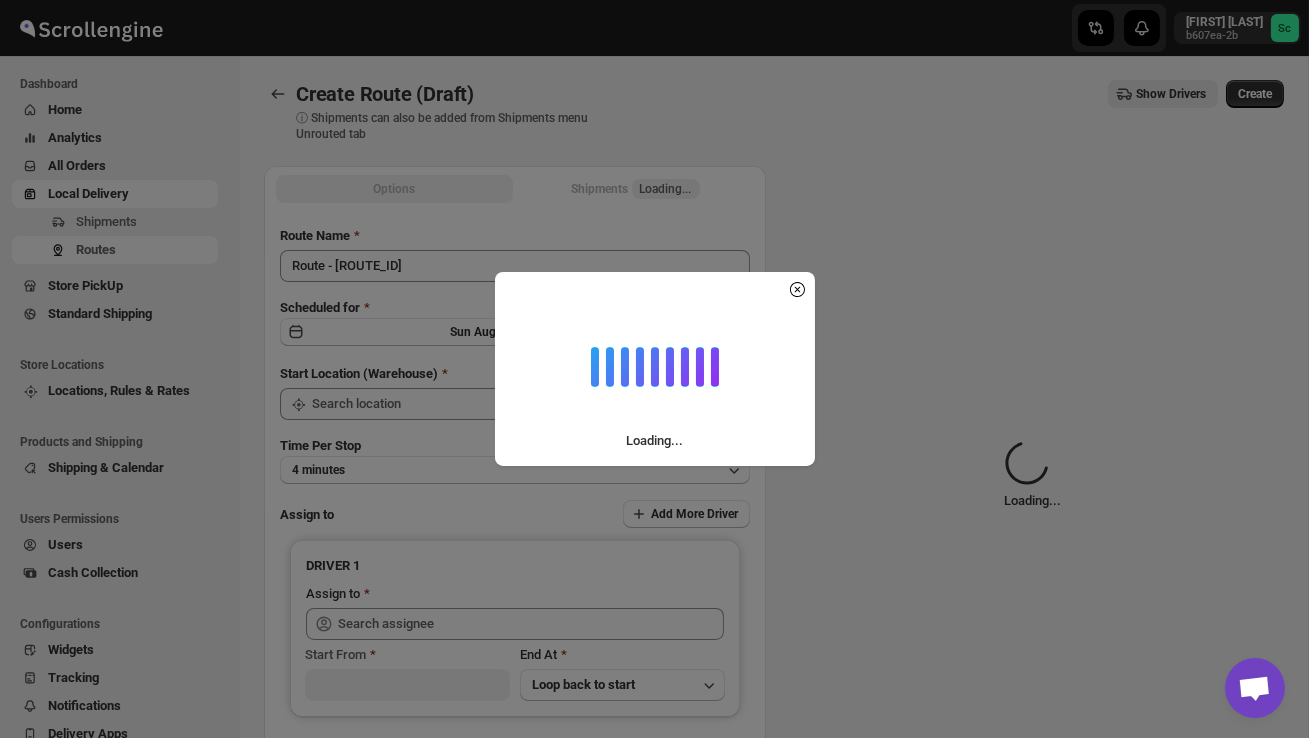 type on "DS02 Bileshivale" 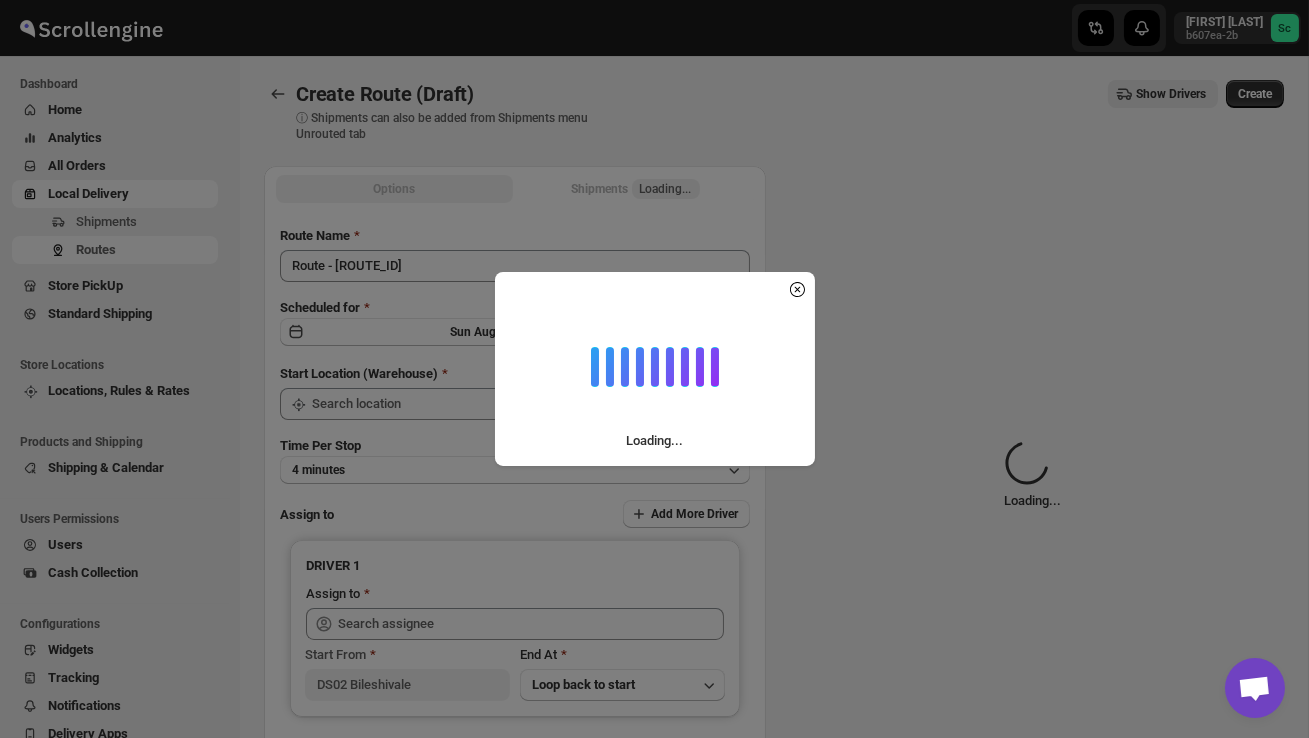 type on "DS02 Bileshivale" 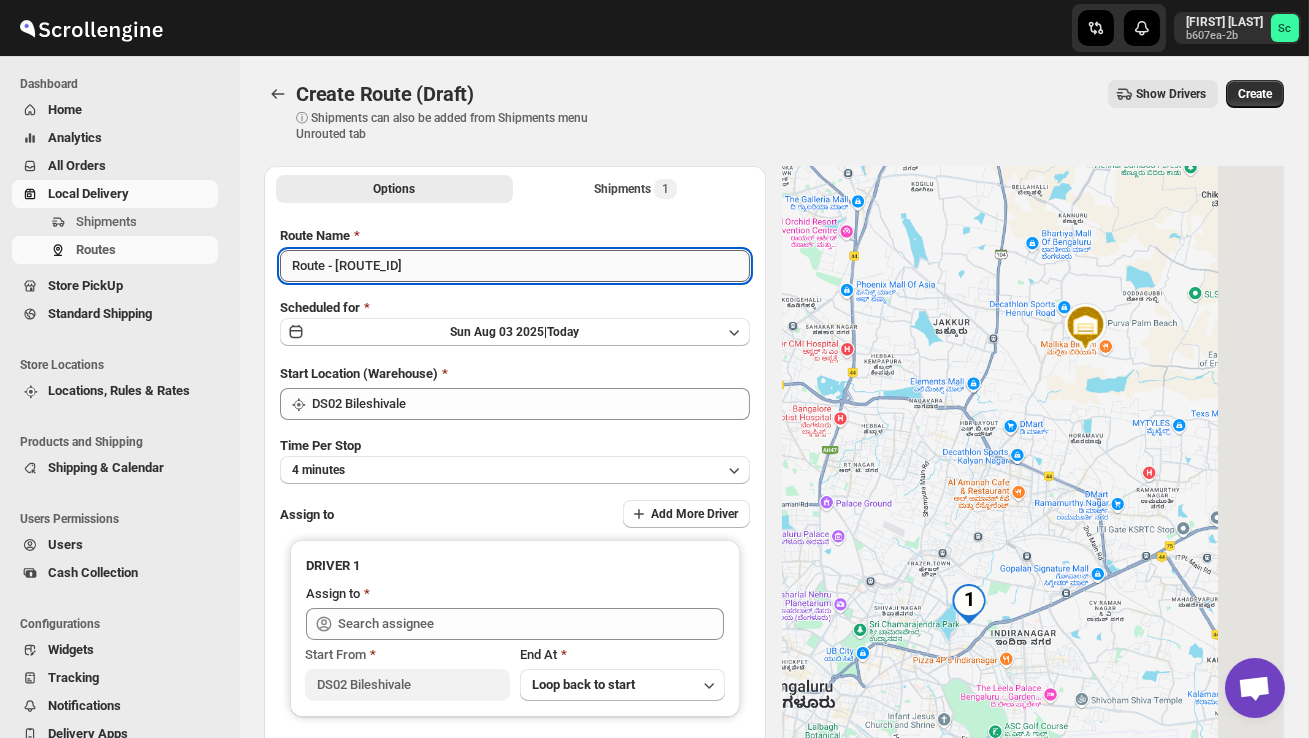 click on "Route - [ROUTE_ID]" at bounding box center [515, 266] 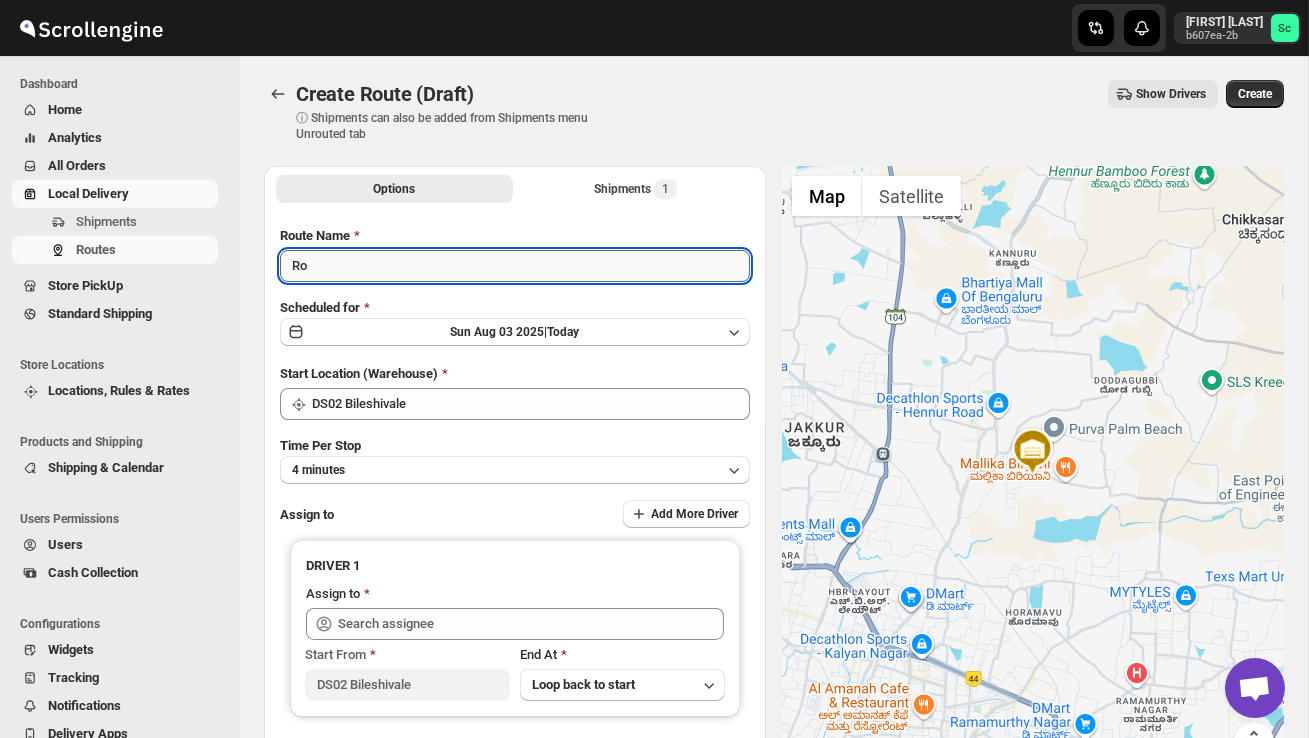 type on "R" 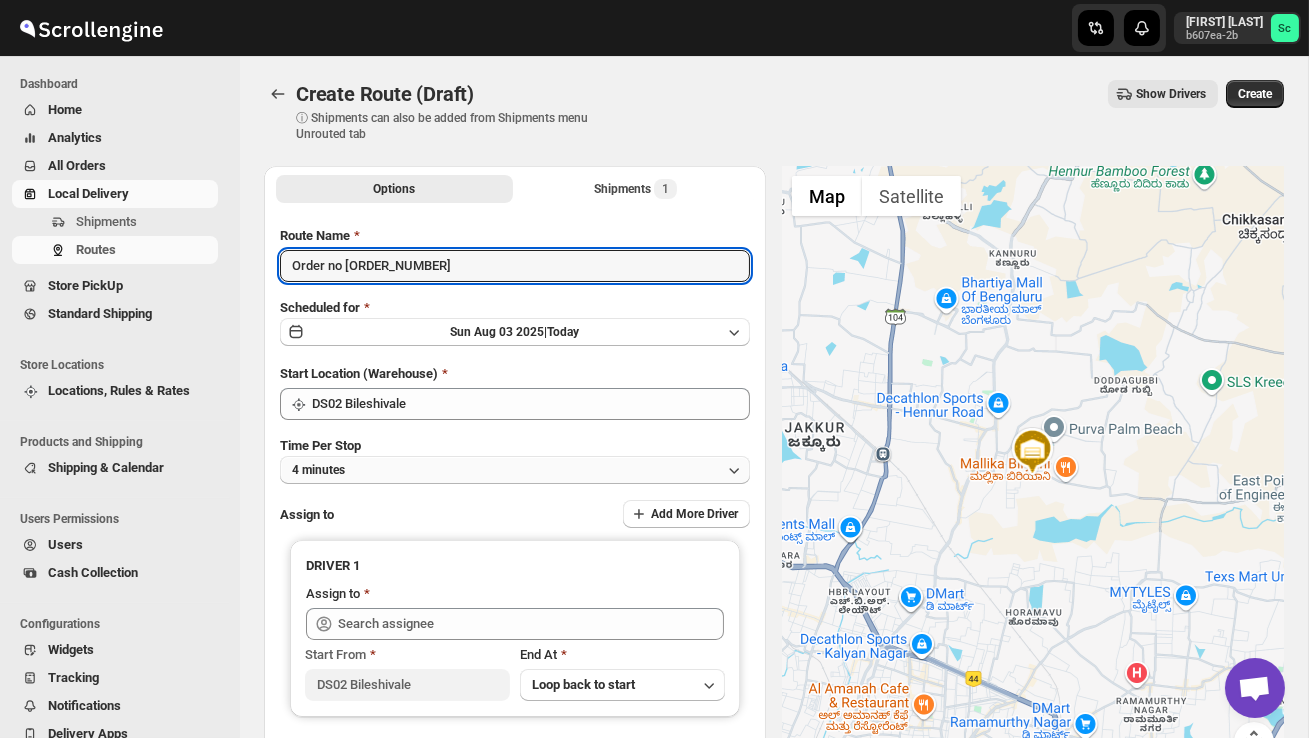 type on "Order no [ORDER_NUMBER]" 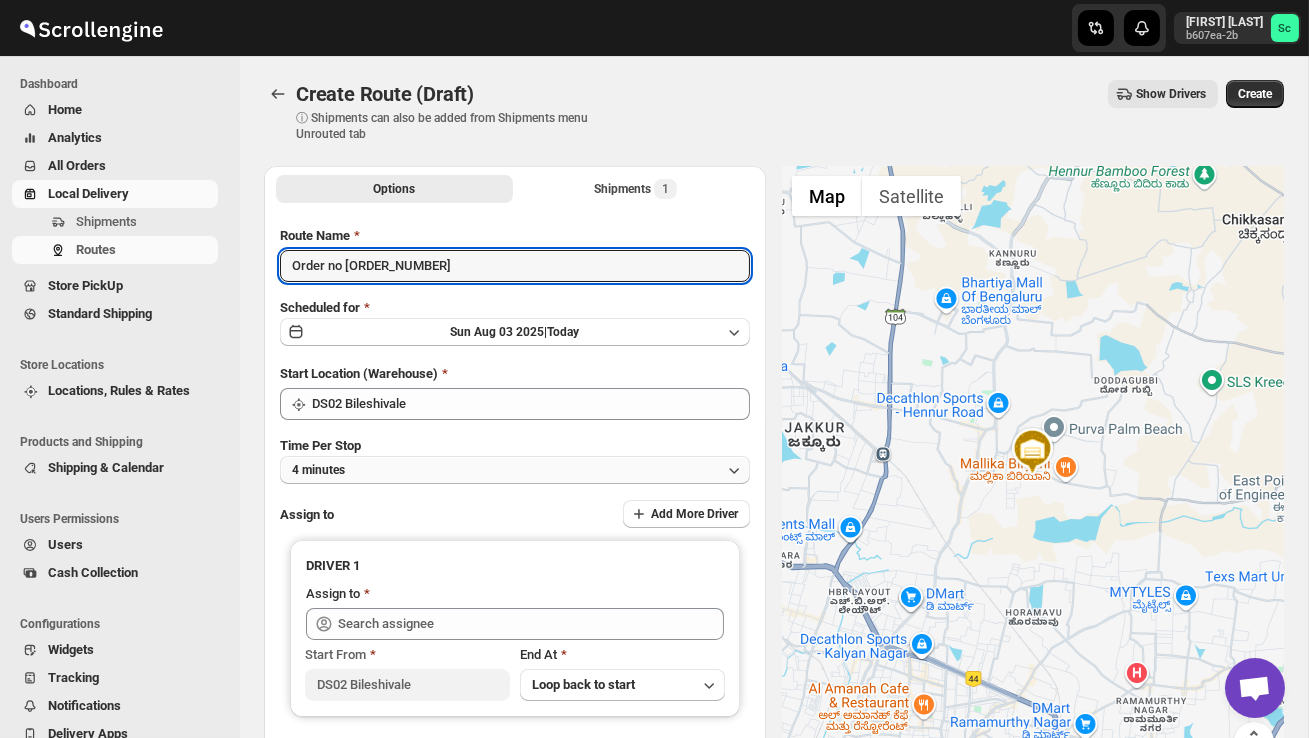 click on "4 minutes" at bounding box center [515, 470] 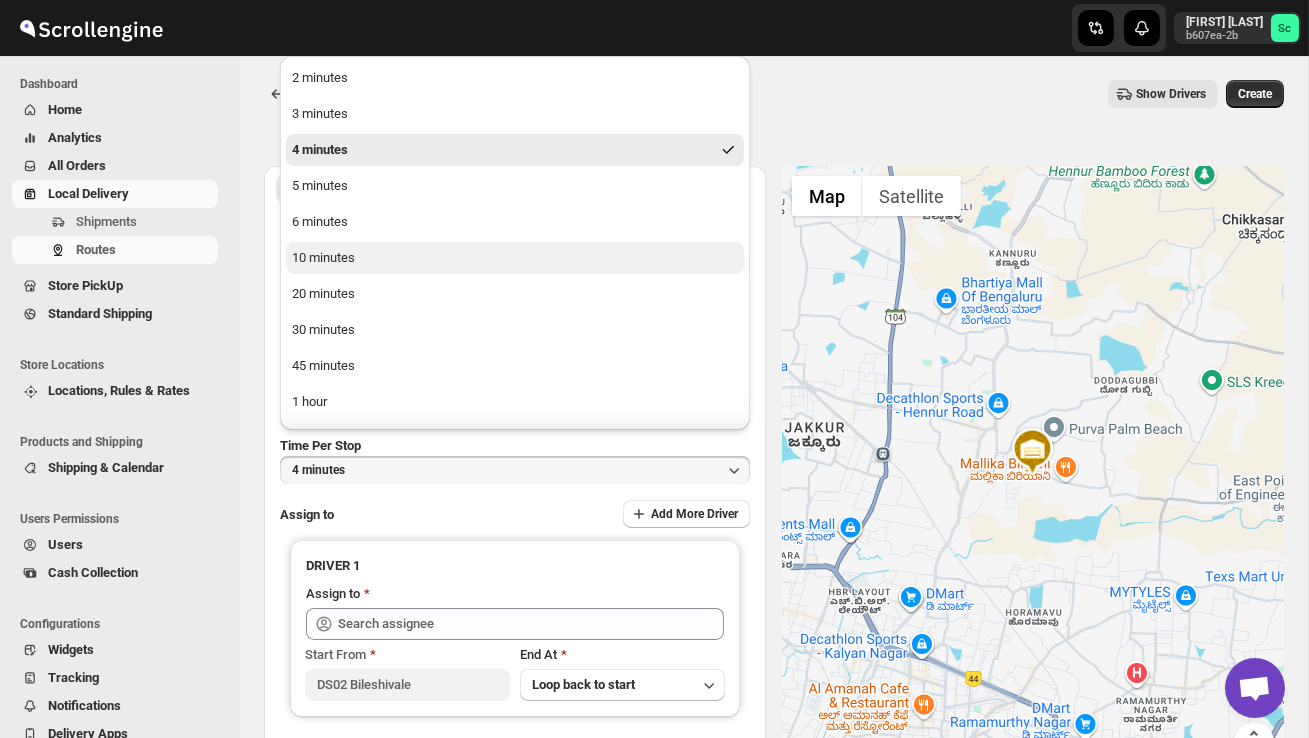 click on "10 minutes" at bounding box center (515, 258) 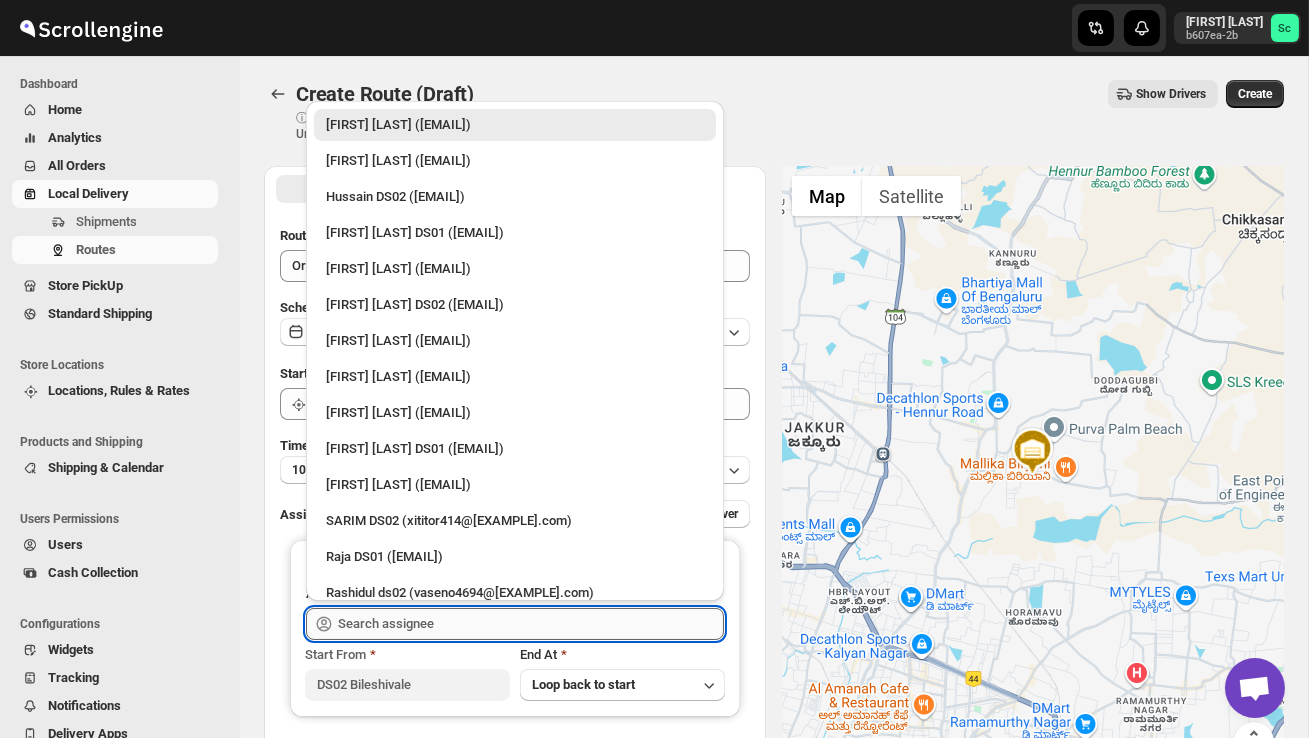 click at bounding box center [531, 624] 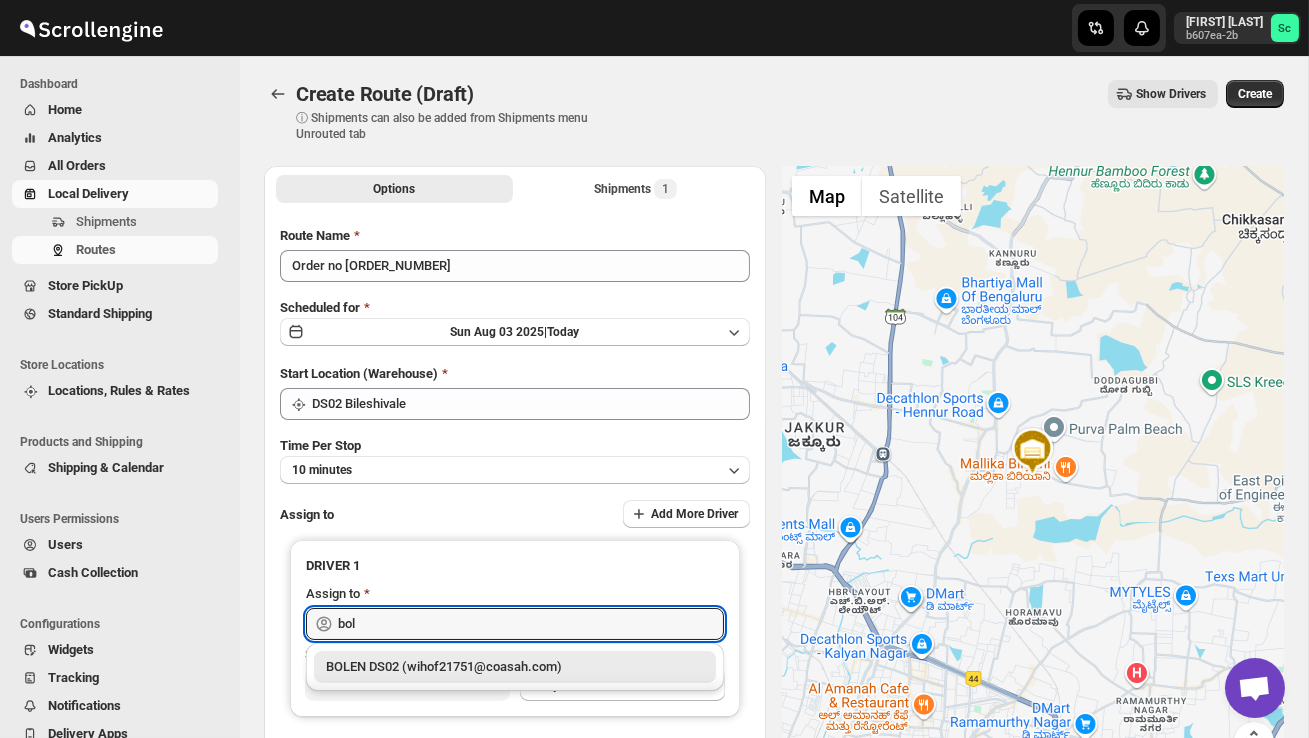 click on "BOLEN DS02 (wihof21751@coasah.com)" at bounding box center [515, 667] 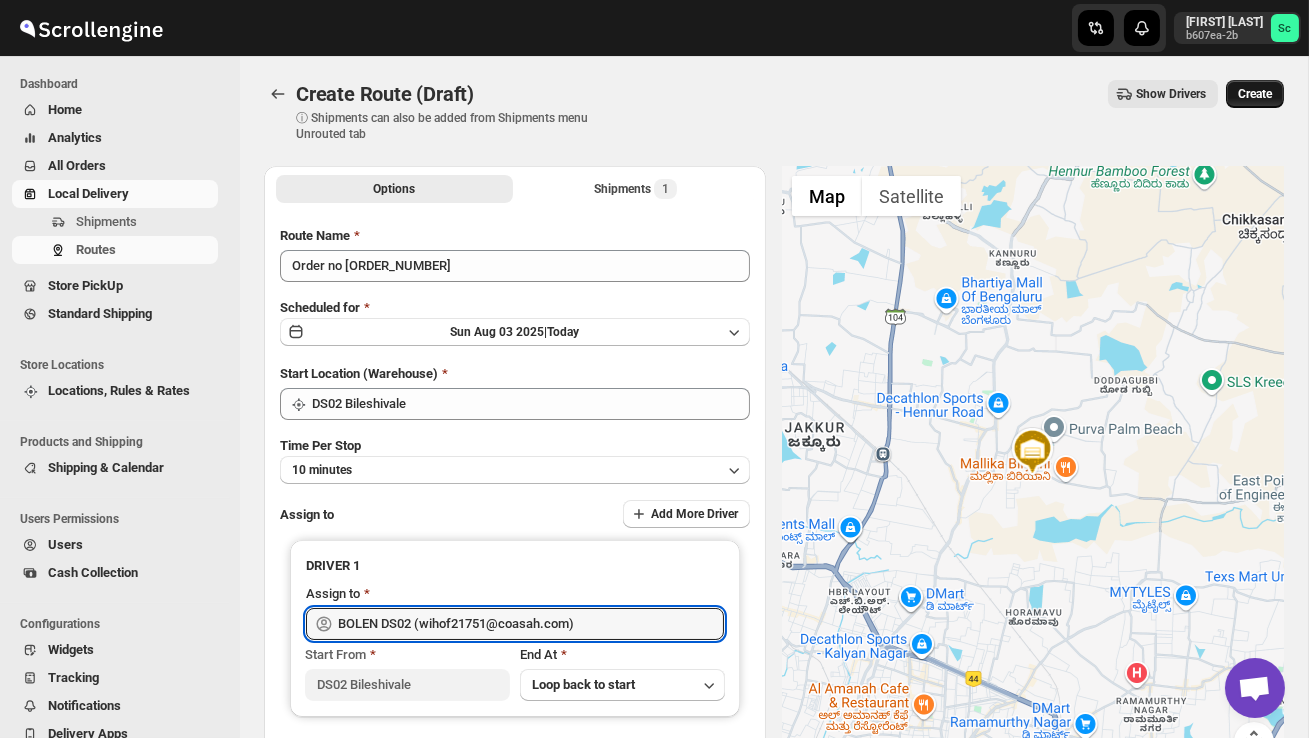 type on "BOLEN DS02 (wihof21751@coasah.com)" 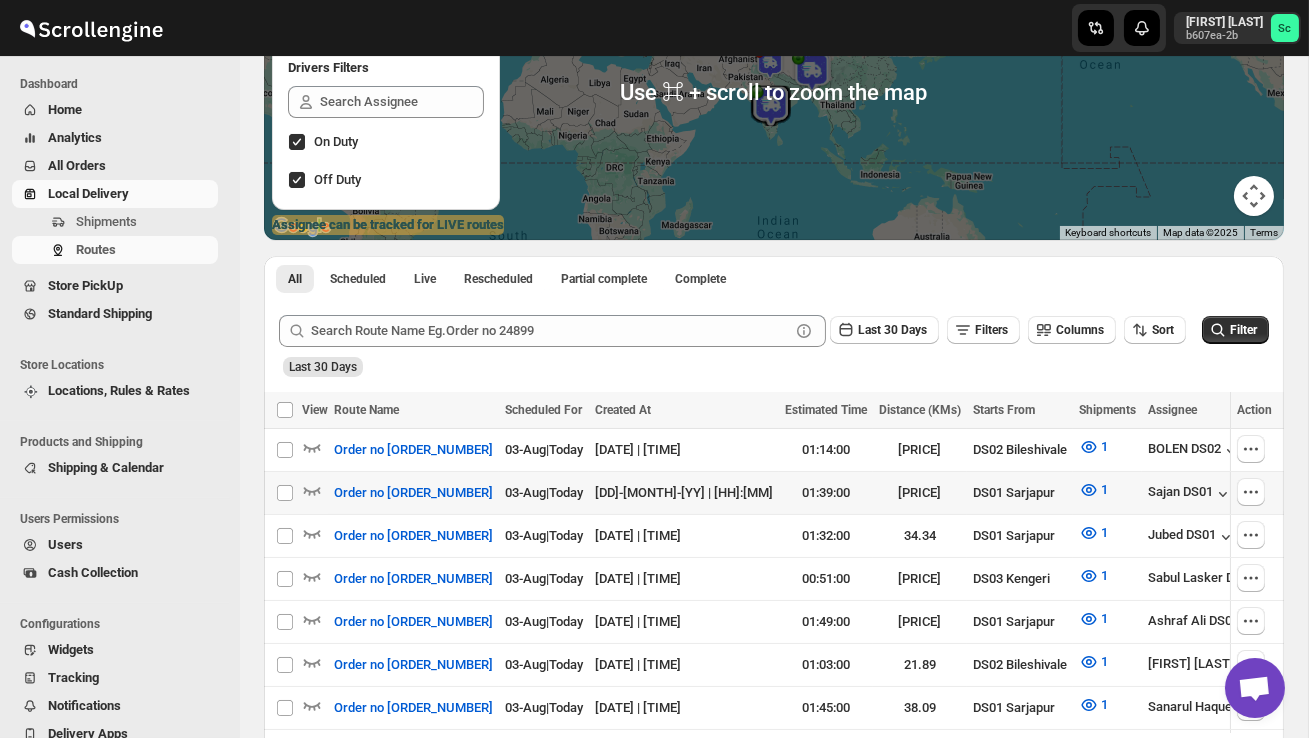 scroll, scrollTop: 270, scrollLeft: 0, axis: vertical 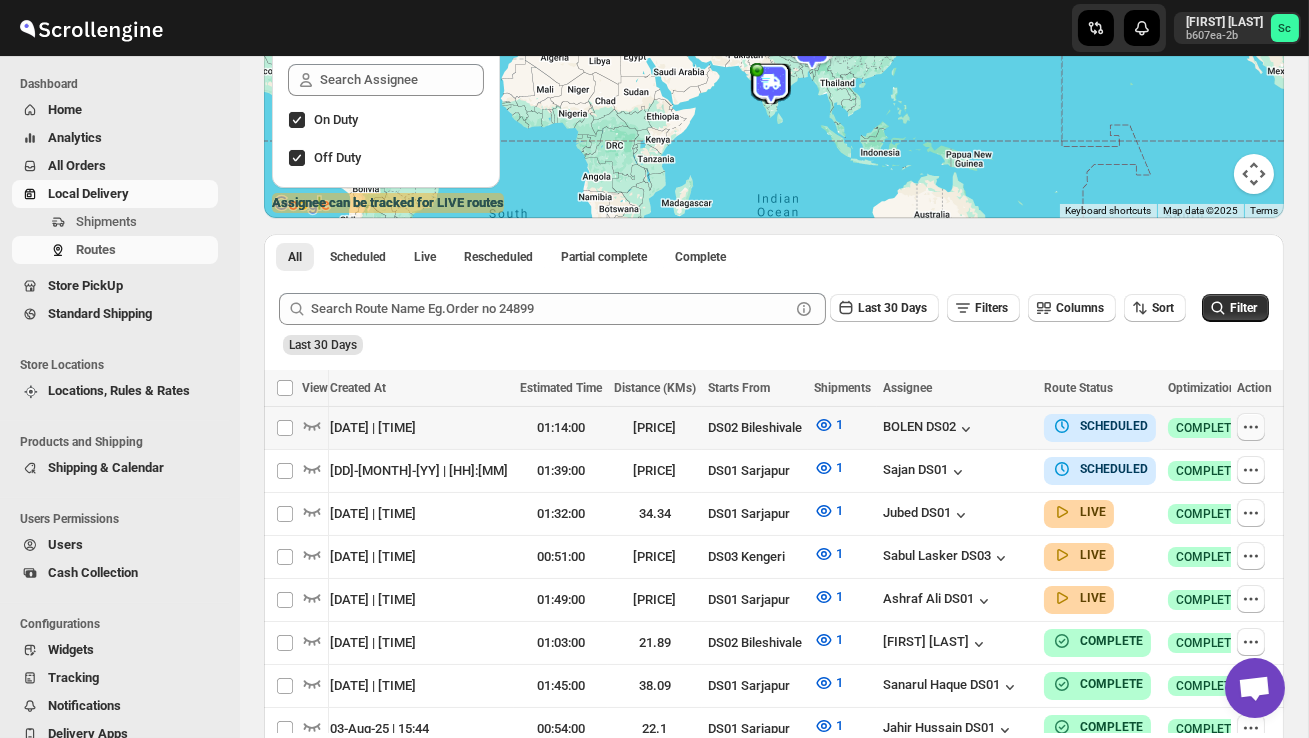 click 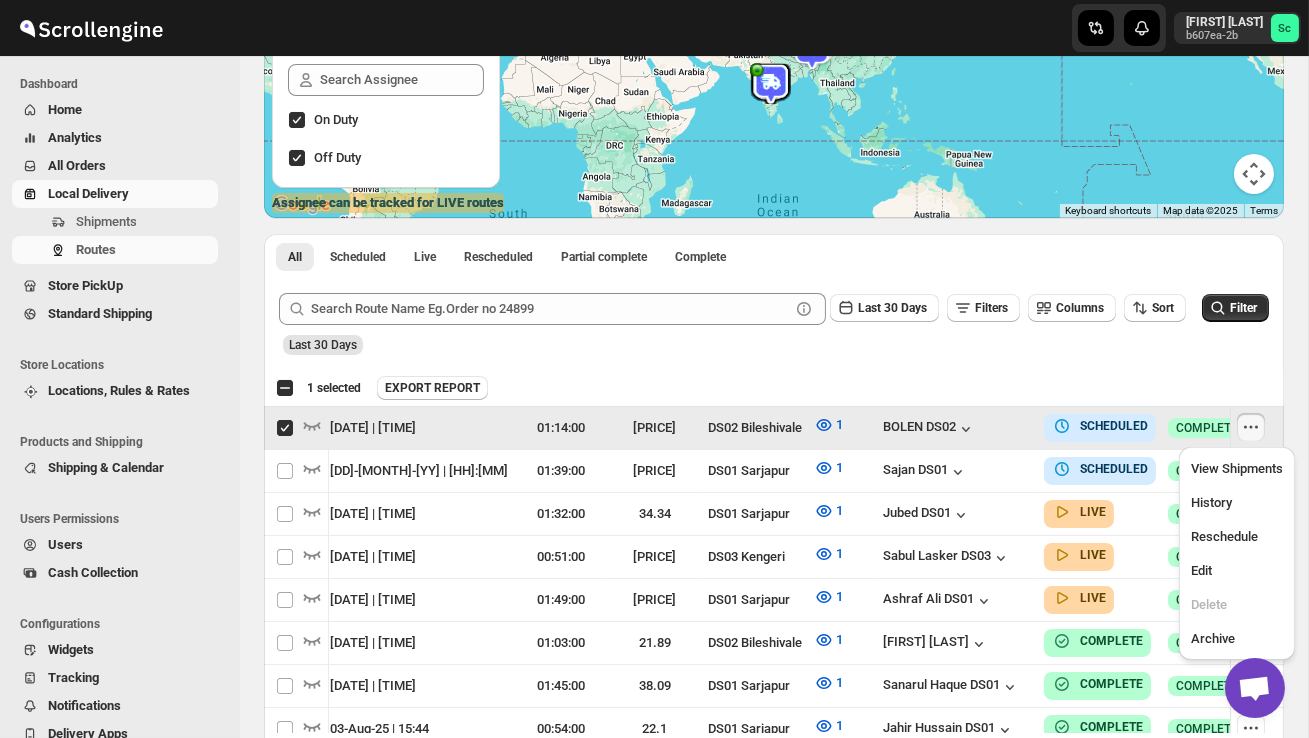 scroll, scrollTop: 0, scrollLeft: 1, axis: horizontal 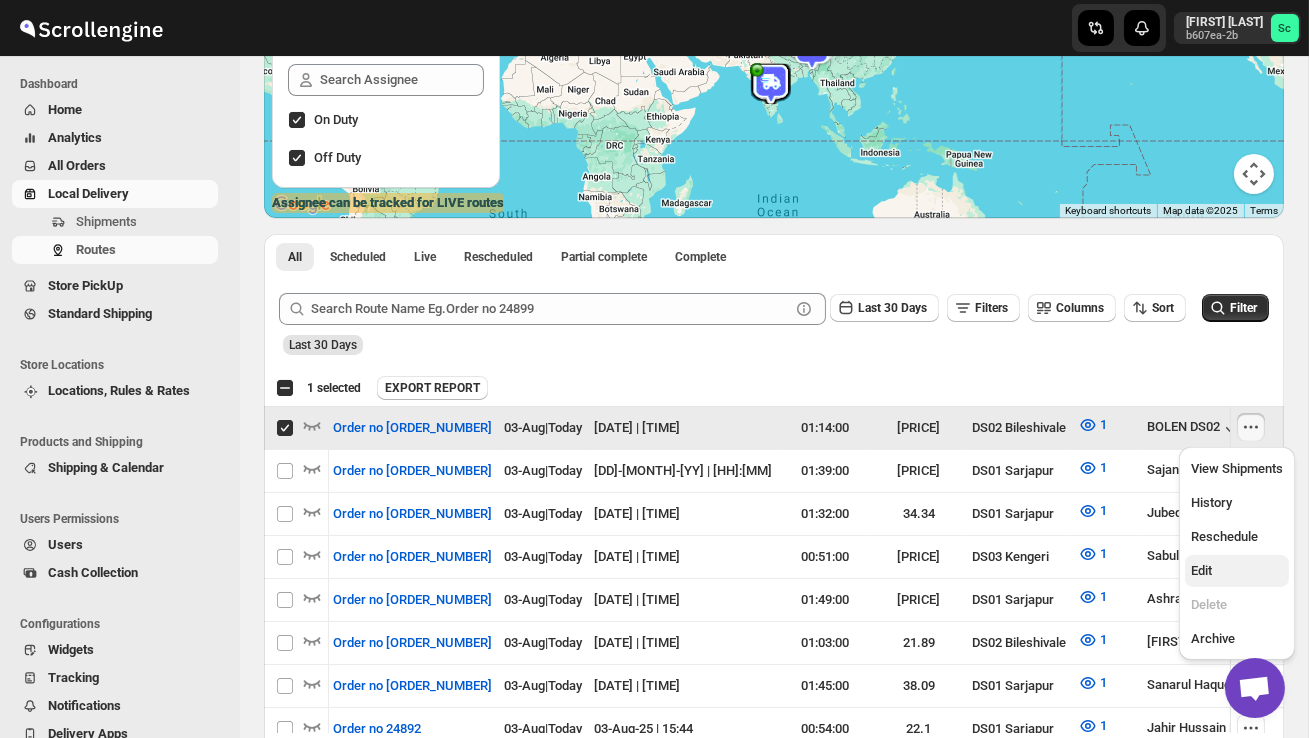 click on "Edit" at bounding box center (1237, 571) 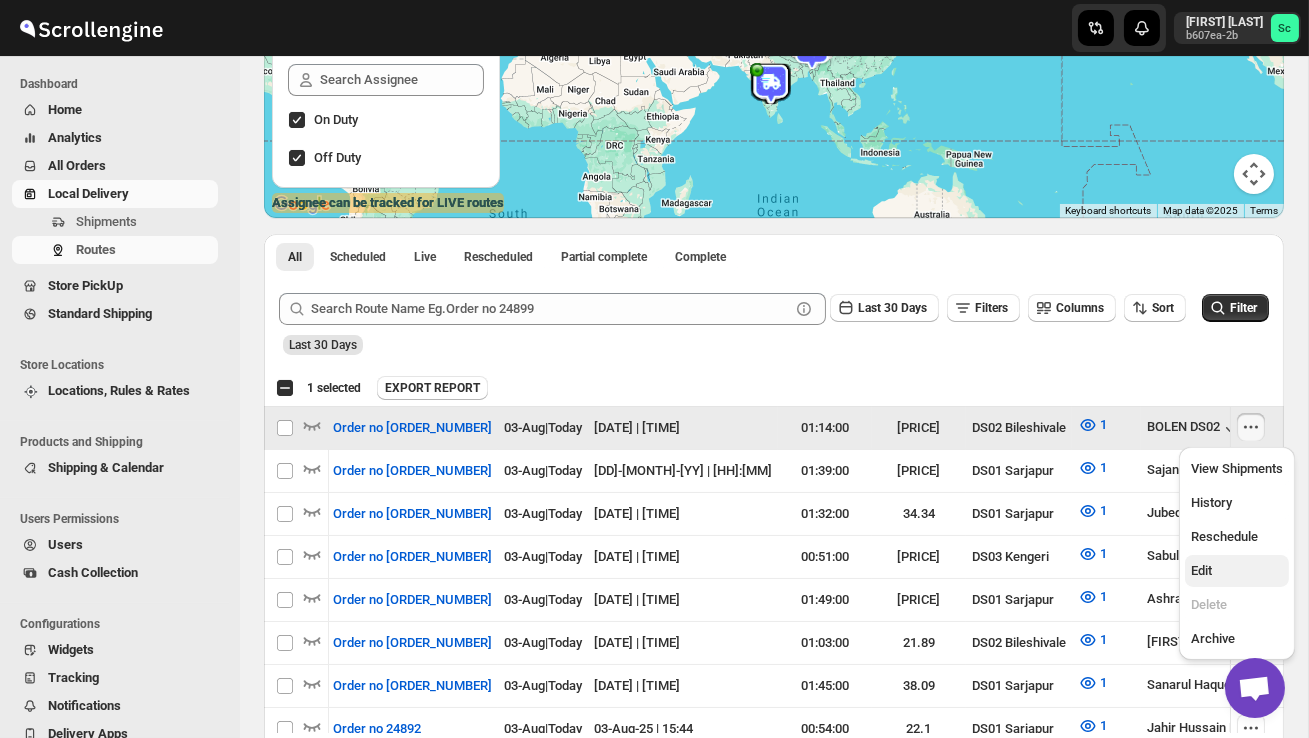 checkbox on "false" 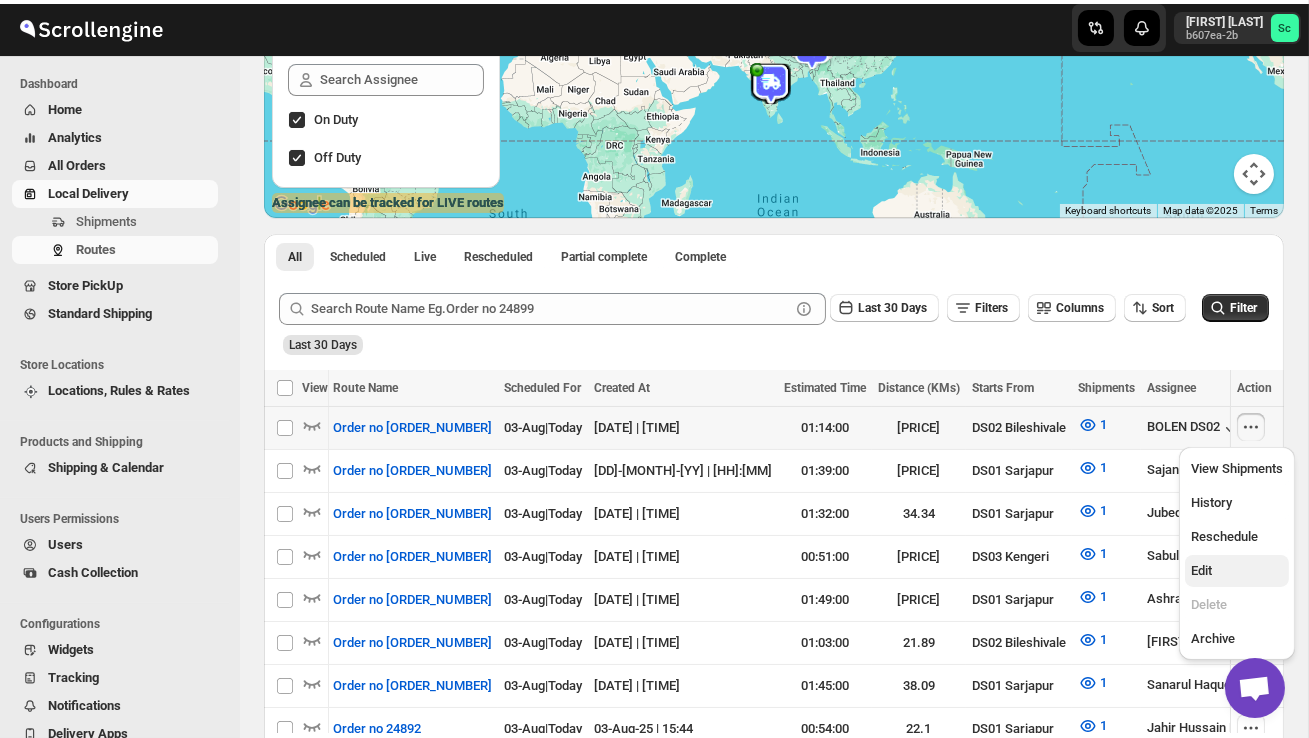 scroll, scrollTop: 0, scrollLeft: 0, axis: both 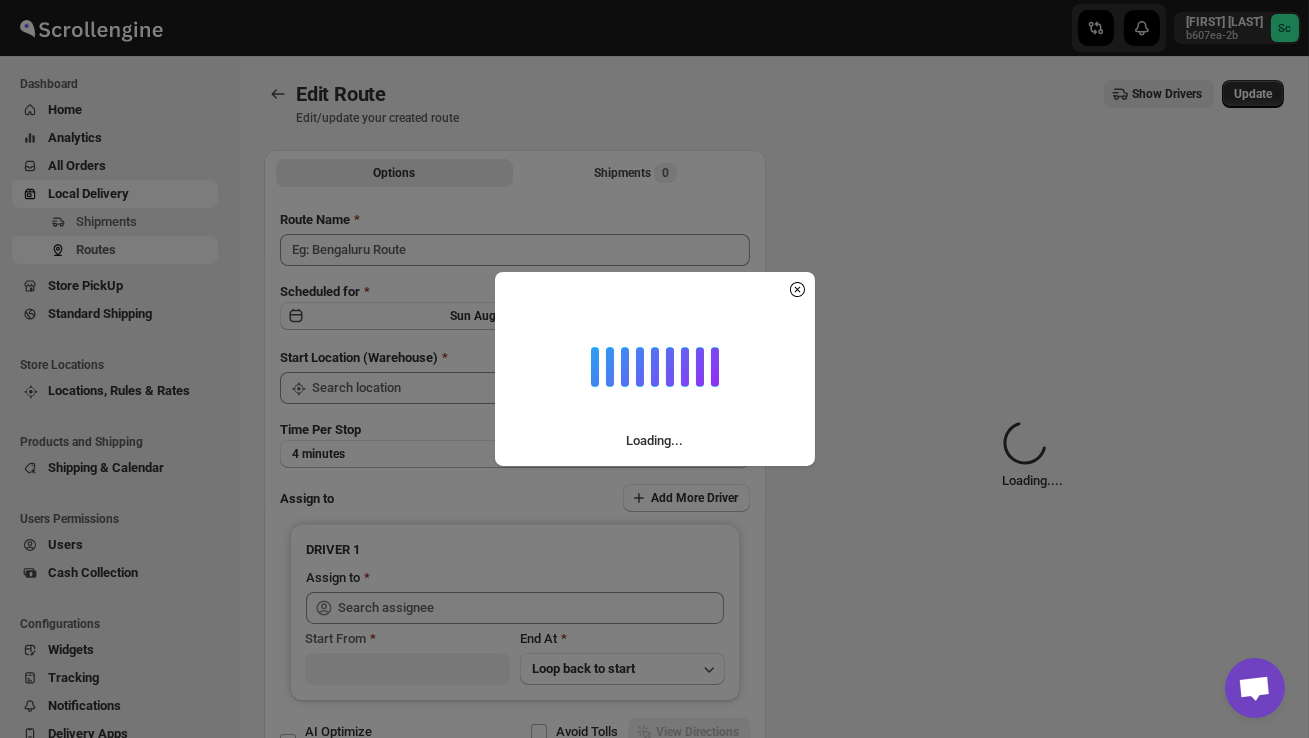 type on "Order no [ORDER_NUMBER]" 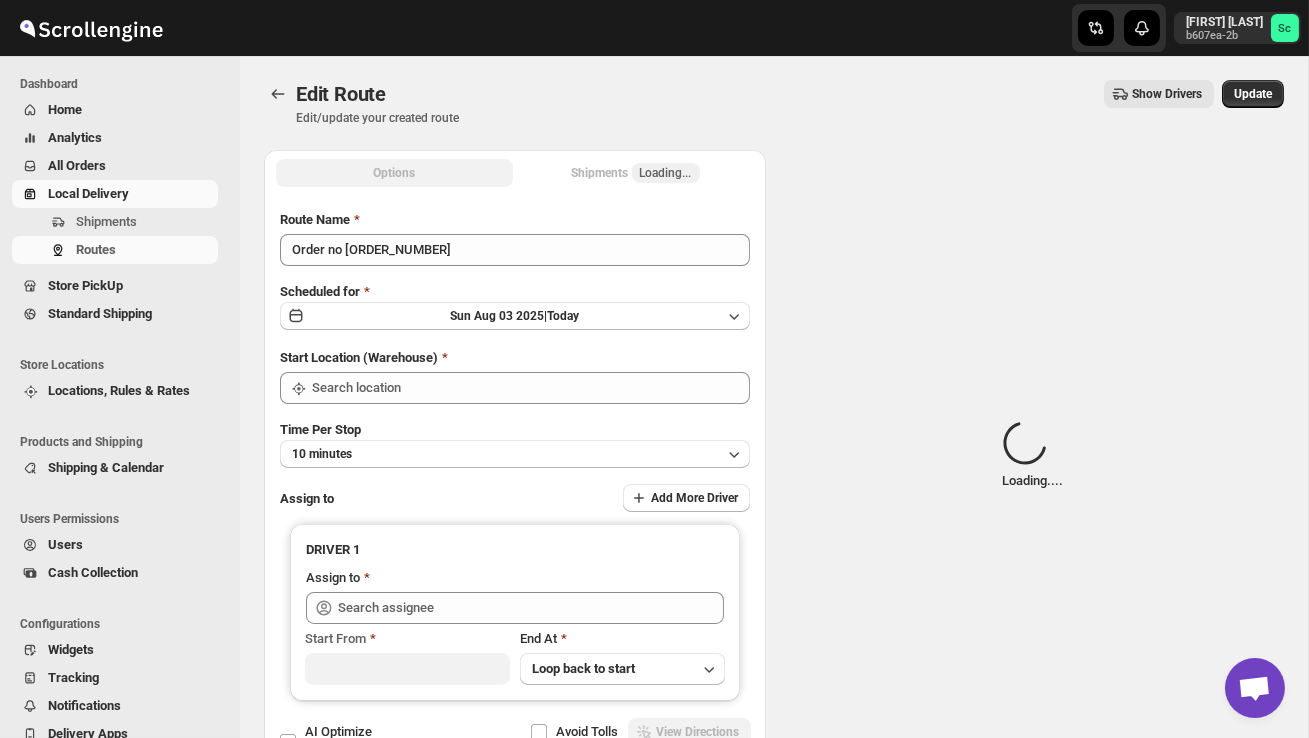 type on "DS02 Bileshivale" 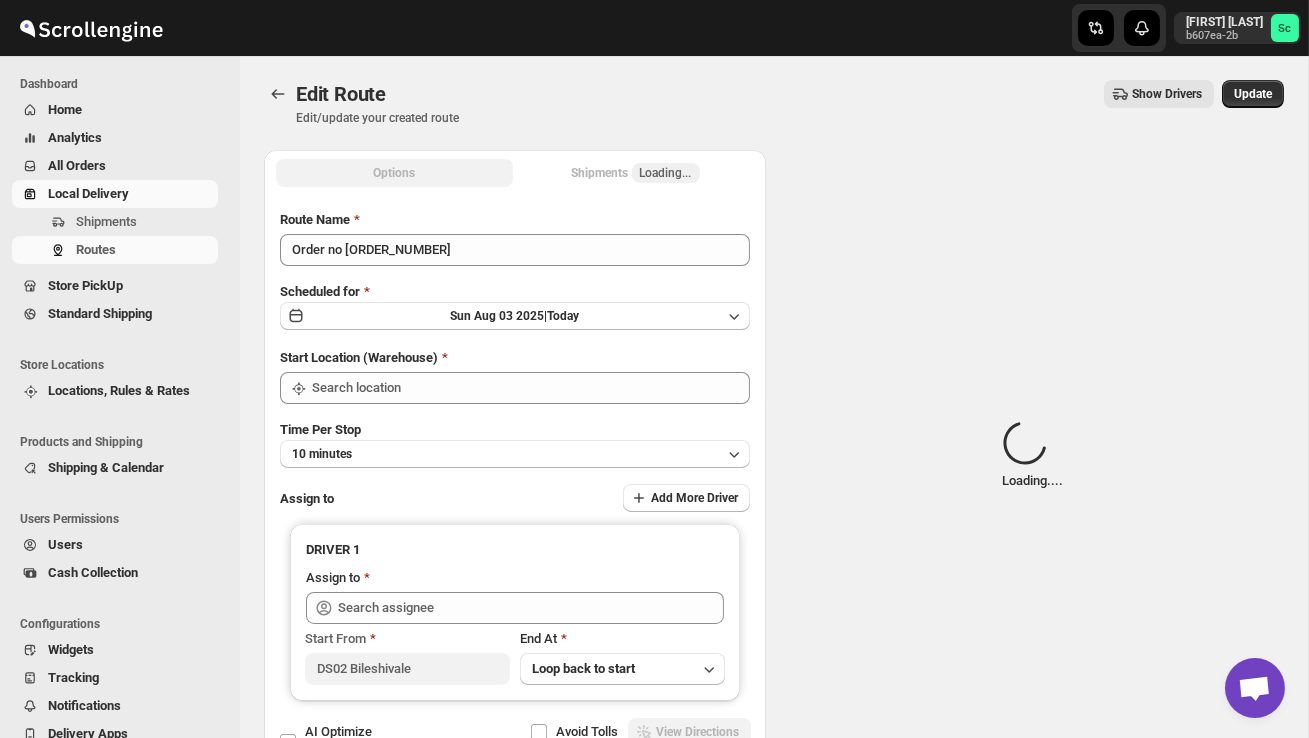 type on "DS02 Bileshivale" 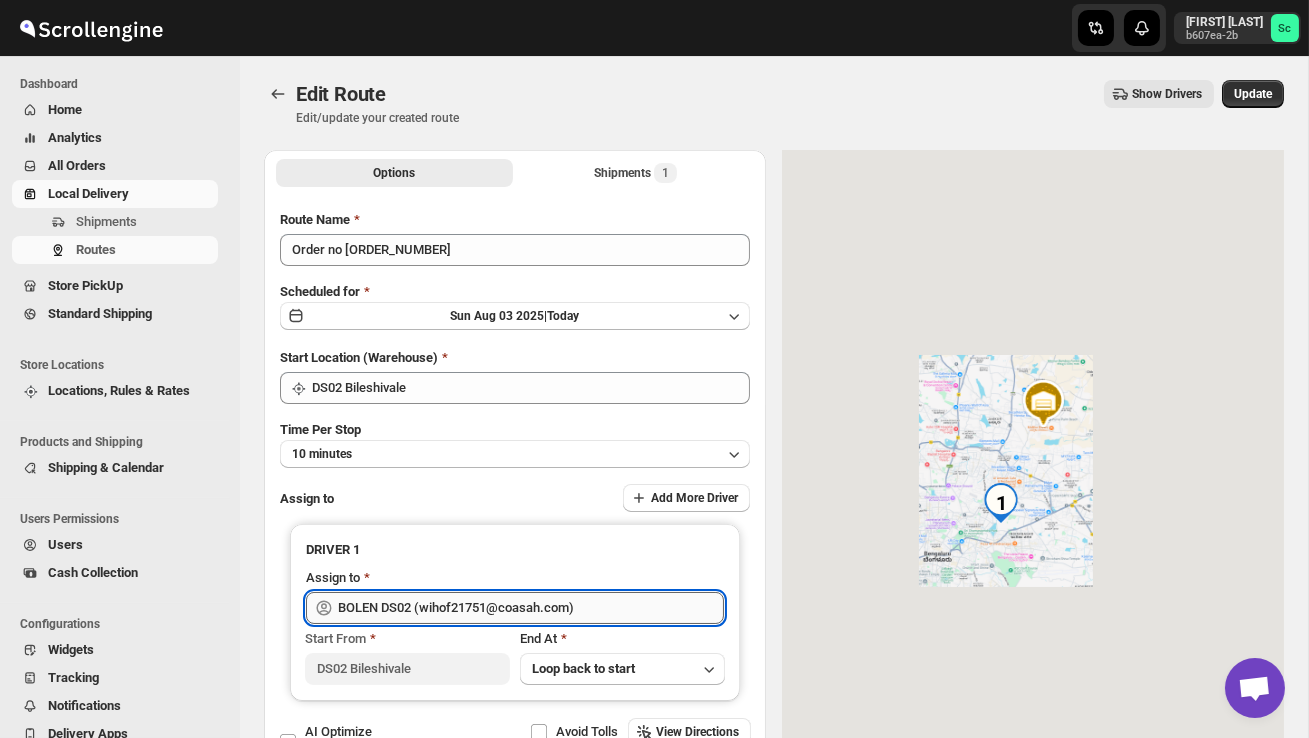 click on "BOLEN DS02 (wihof21751@coasah.com)" at bounding box center [531, 608] 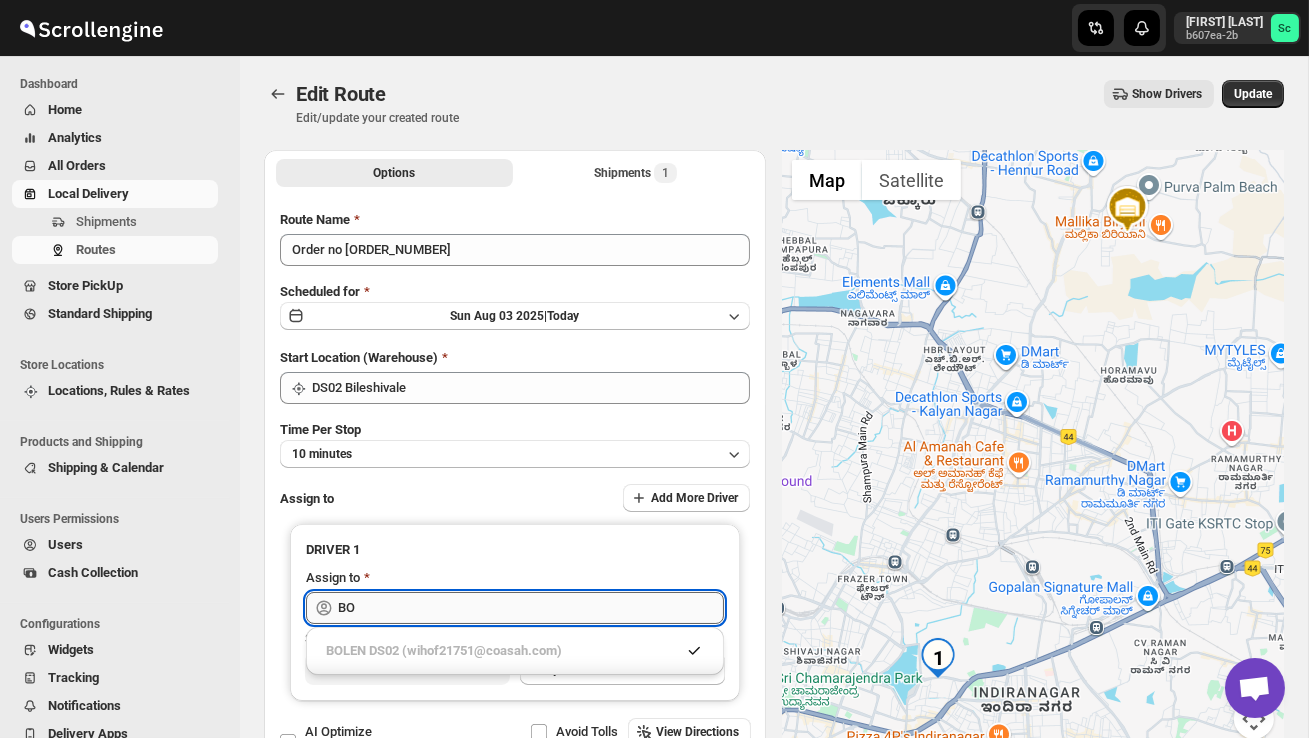 type on "B" 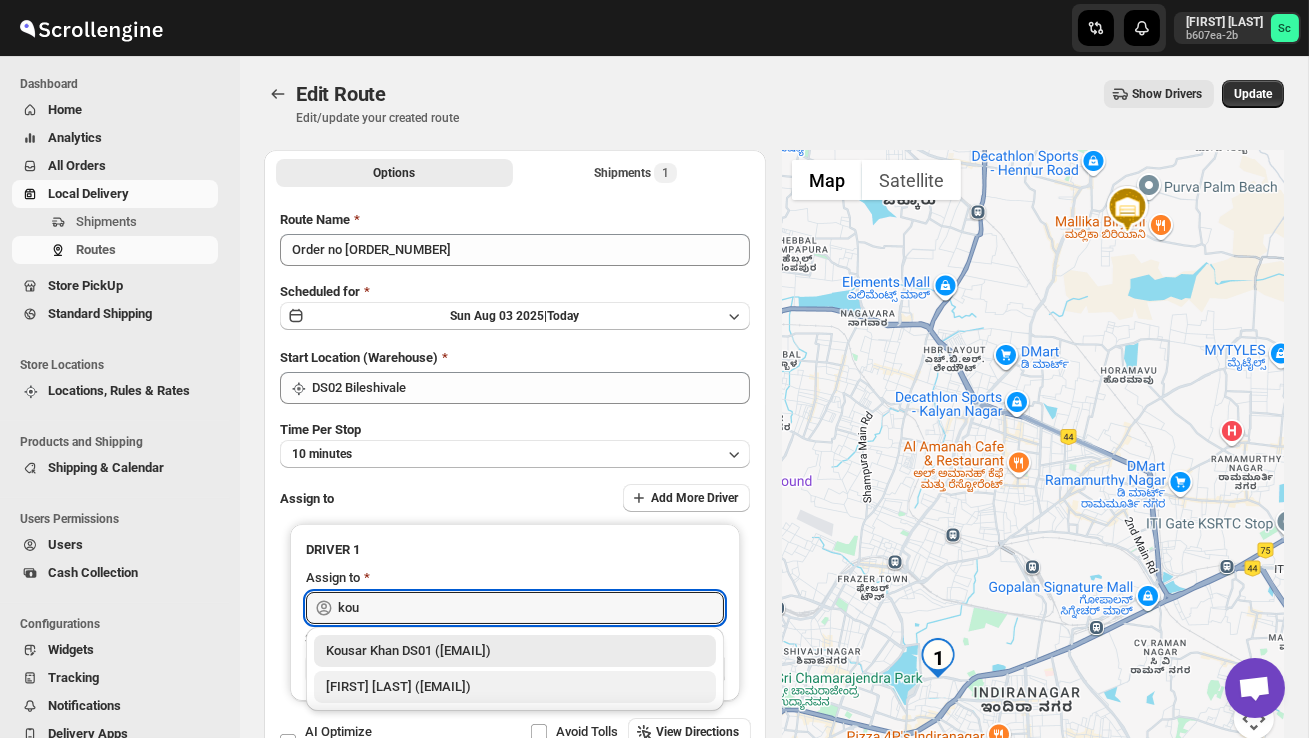 click on "[FIRST] [LAST] ([EMAIL])" at bounding box center (515, 687) 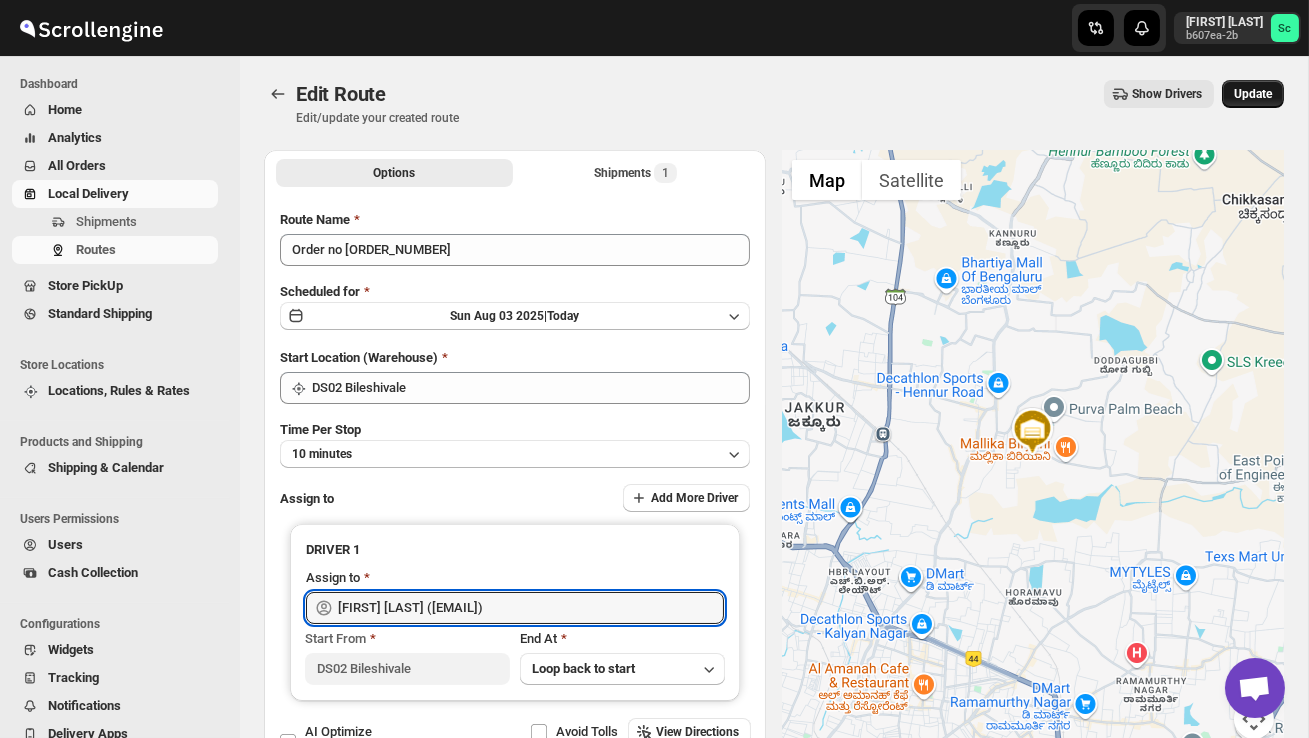 type on "[FIRST] [LAST] ([EMAIL])" 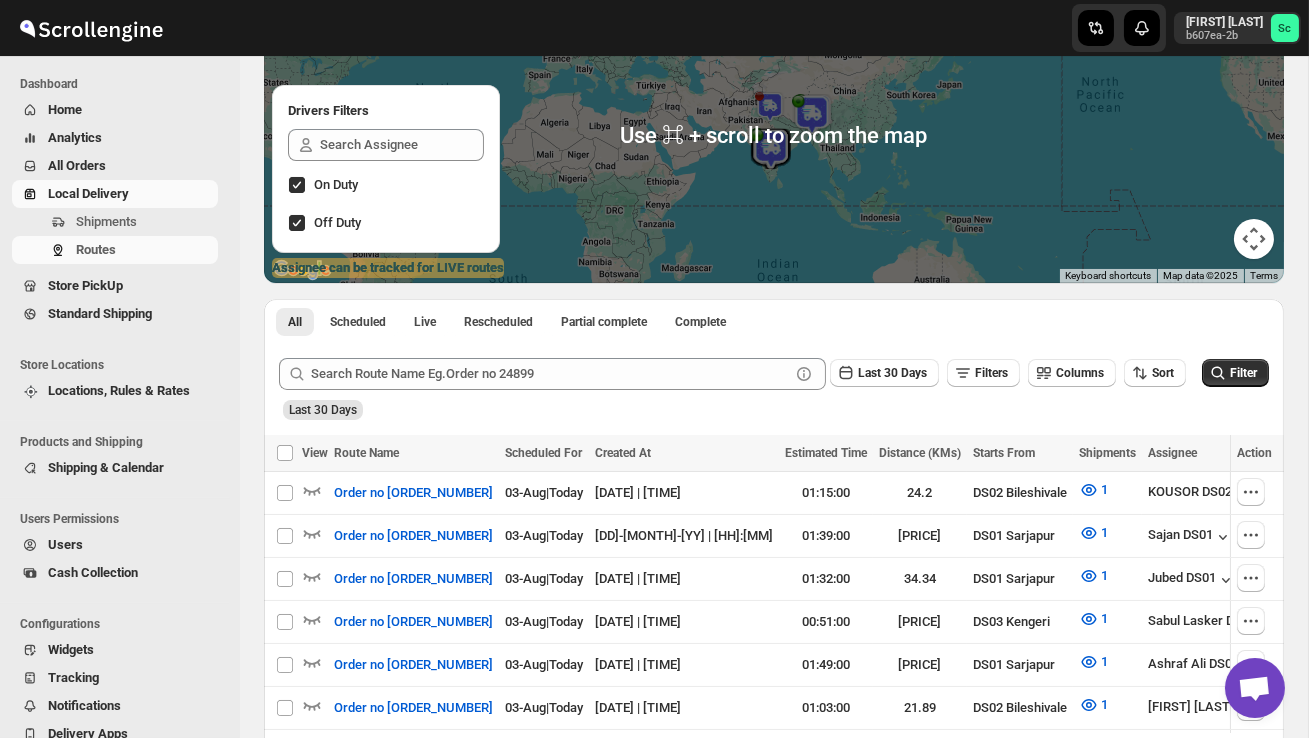 scroll, scrollTop: 206, scrollLeft: 0, axis: vertical 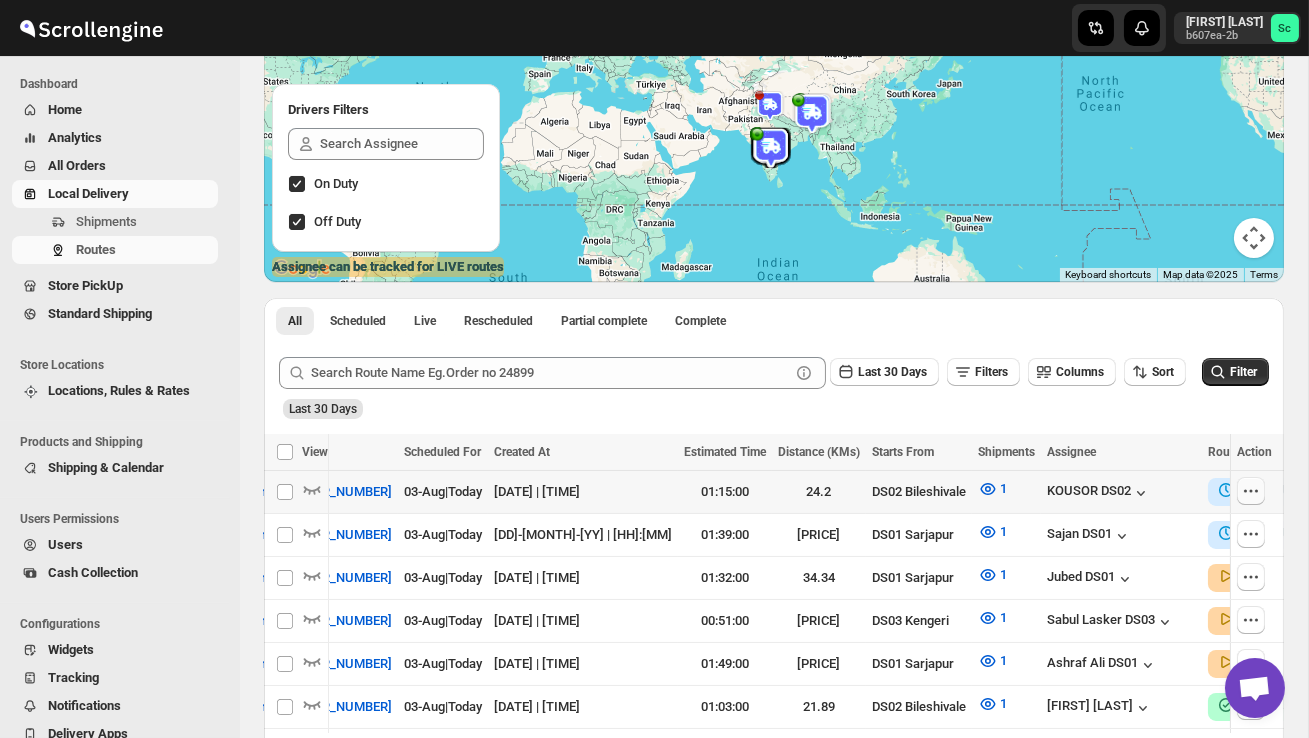 click 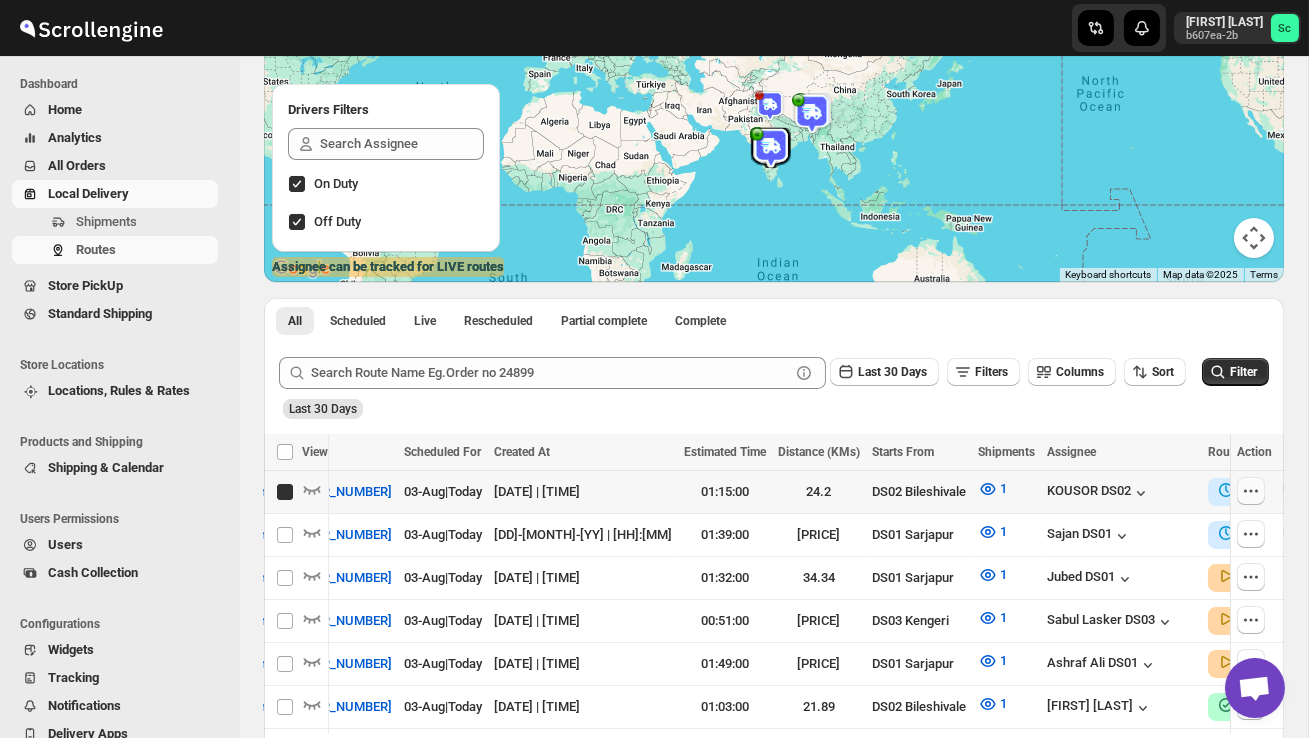 checkbox on "true" 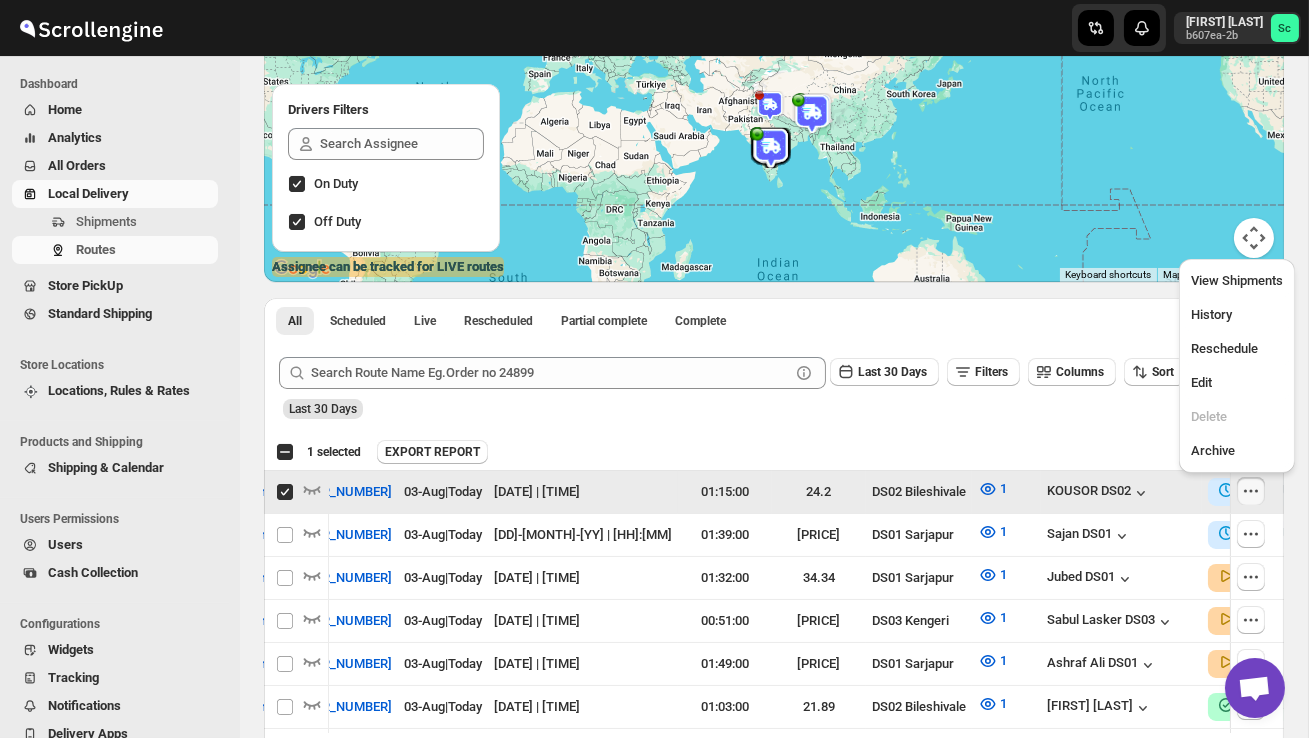 scroll, scrollTop: 0, scrollLeft: 1, axis: horizontal 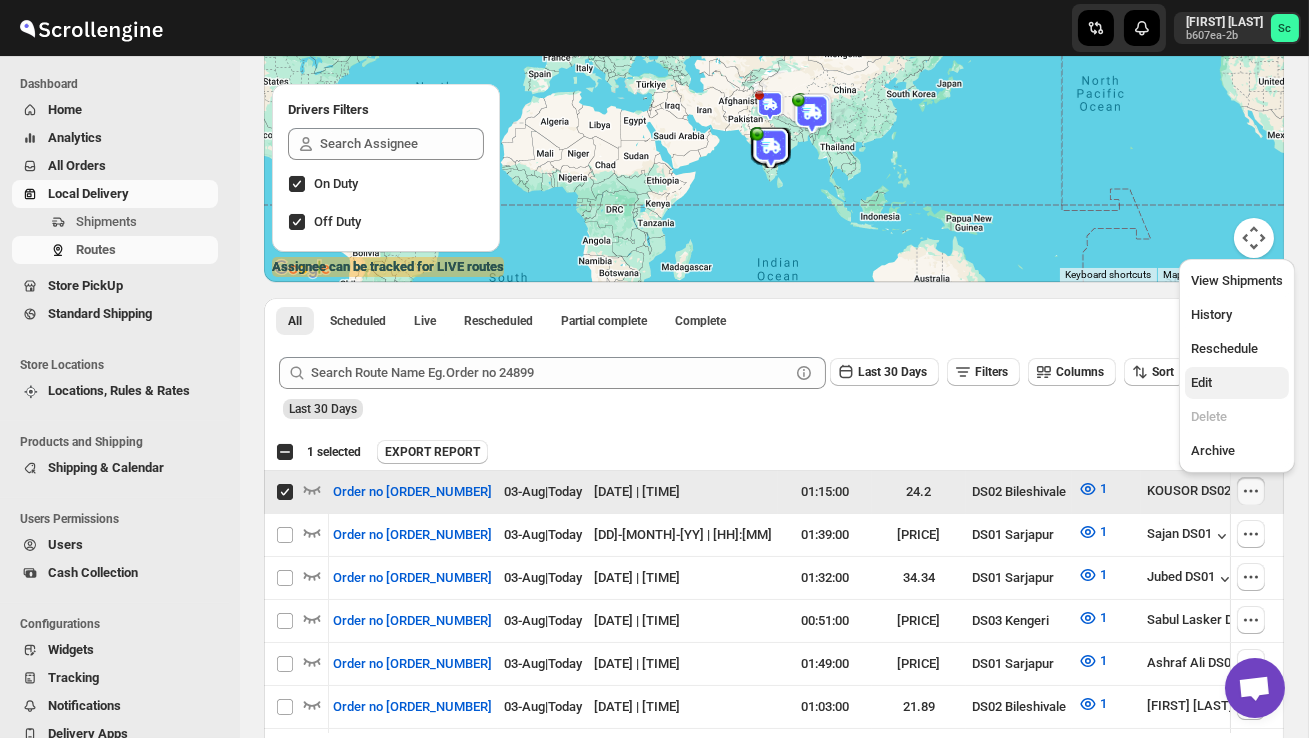 click on "Edit" at bounding box center (1237, 383) 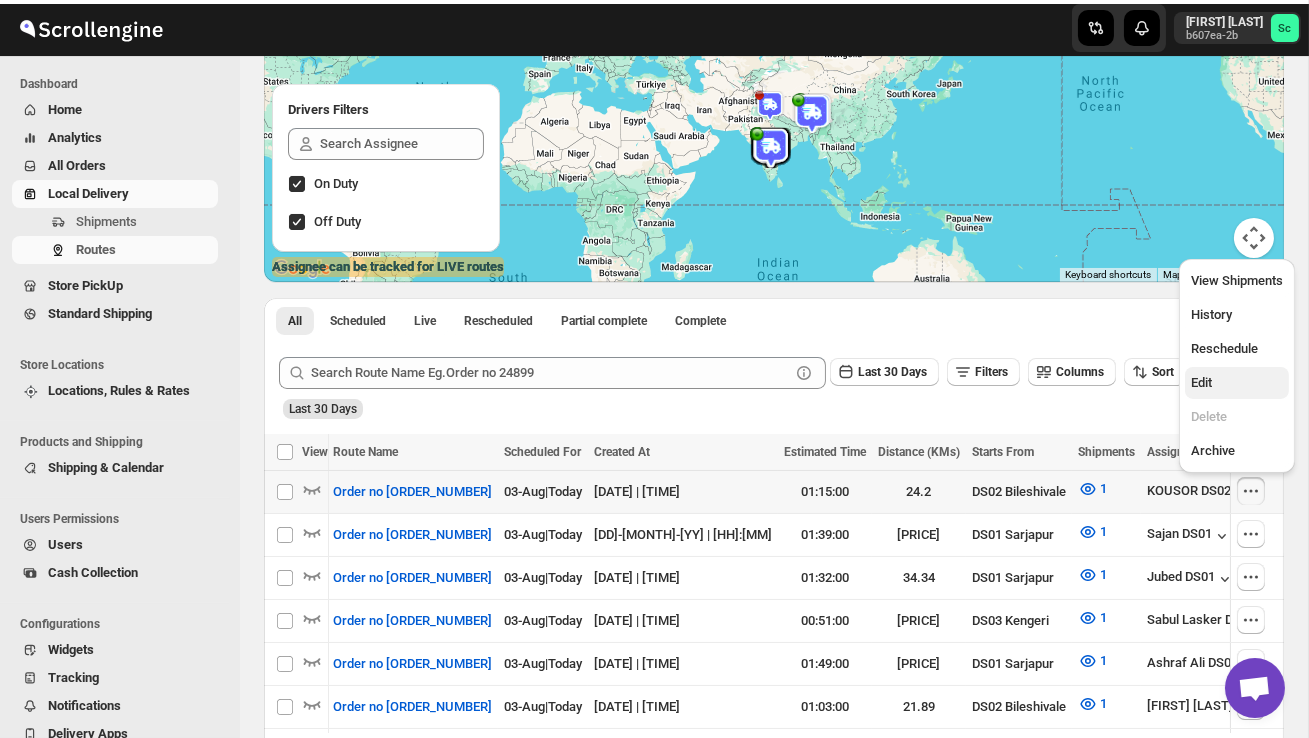 scroll, scrollTop: 0, scrollLeft: 0, axis: both 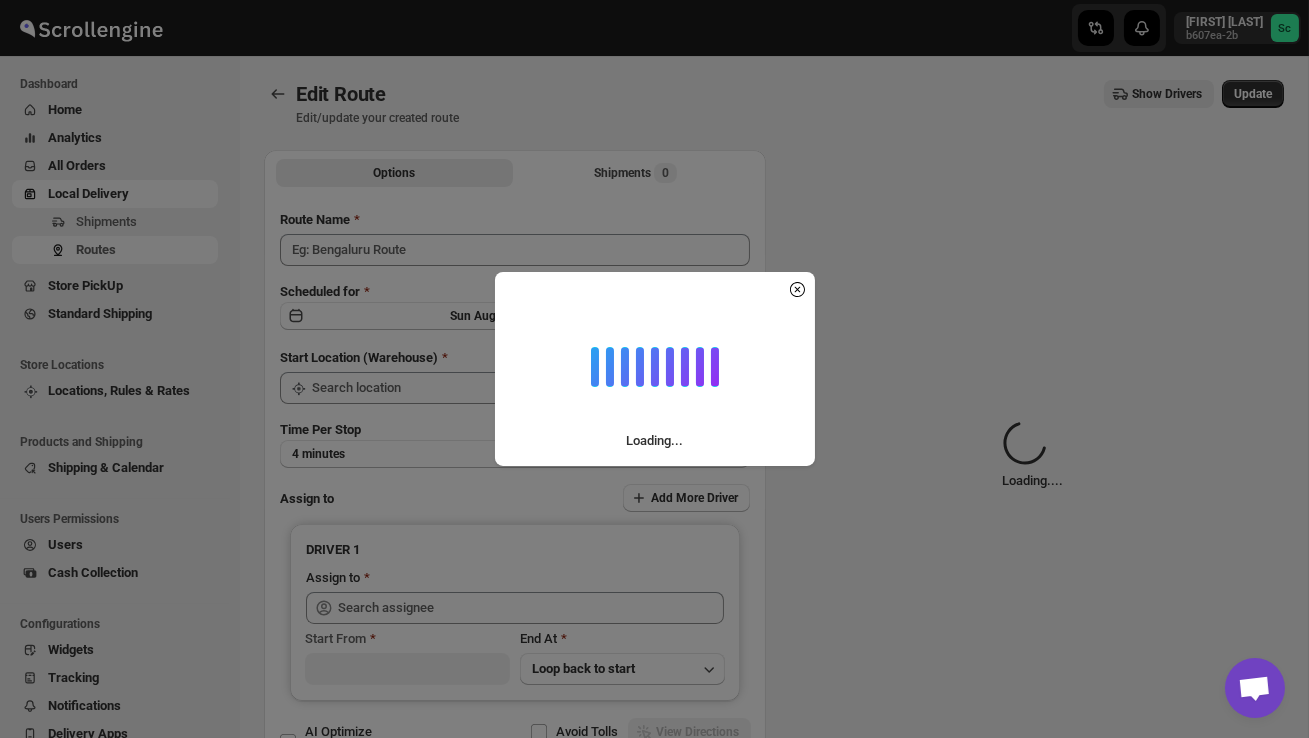 type on "Order no [ORDER_NUMBER]" 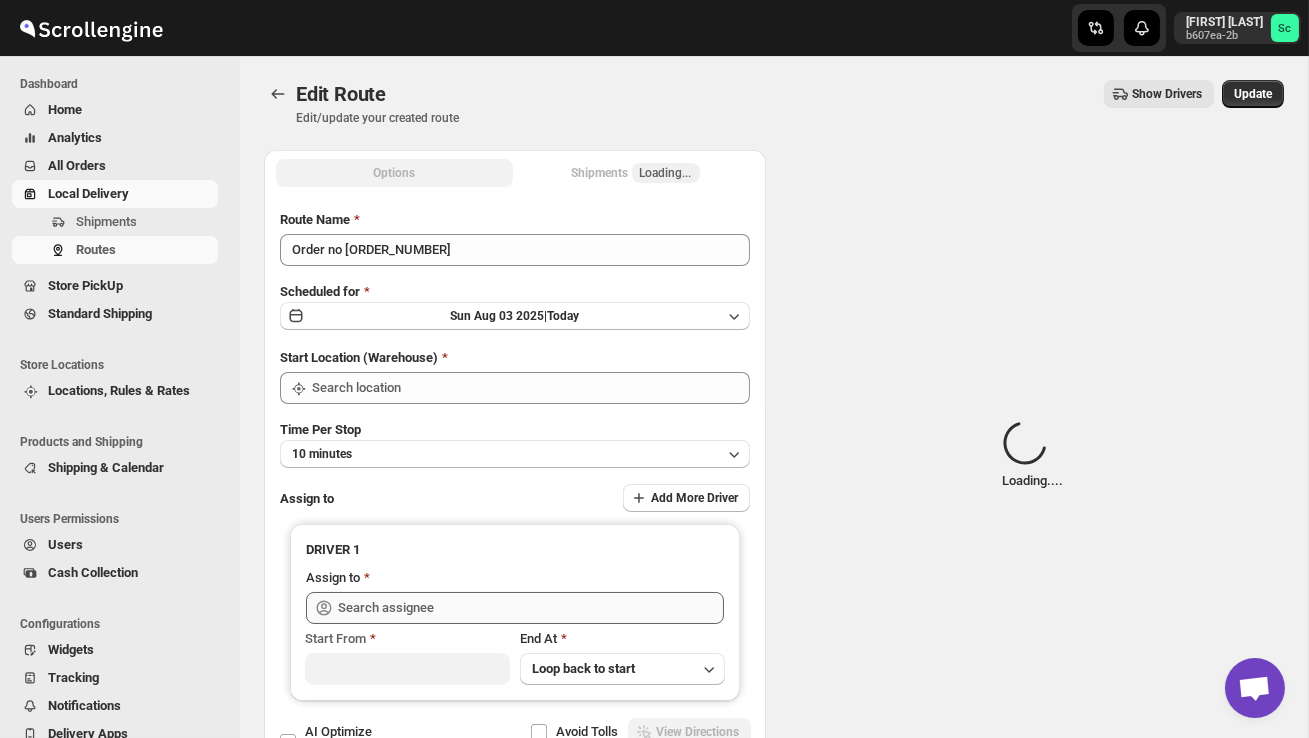 type on "DS02 Bileshivale" 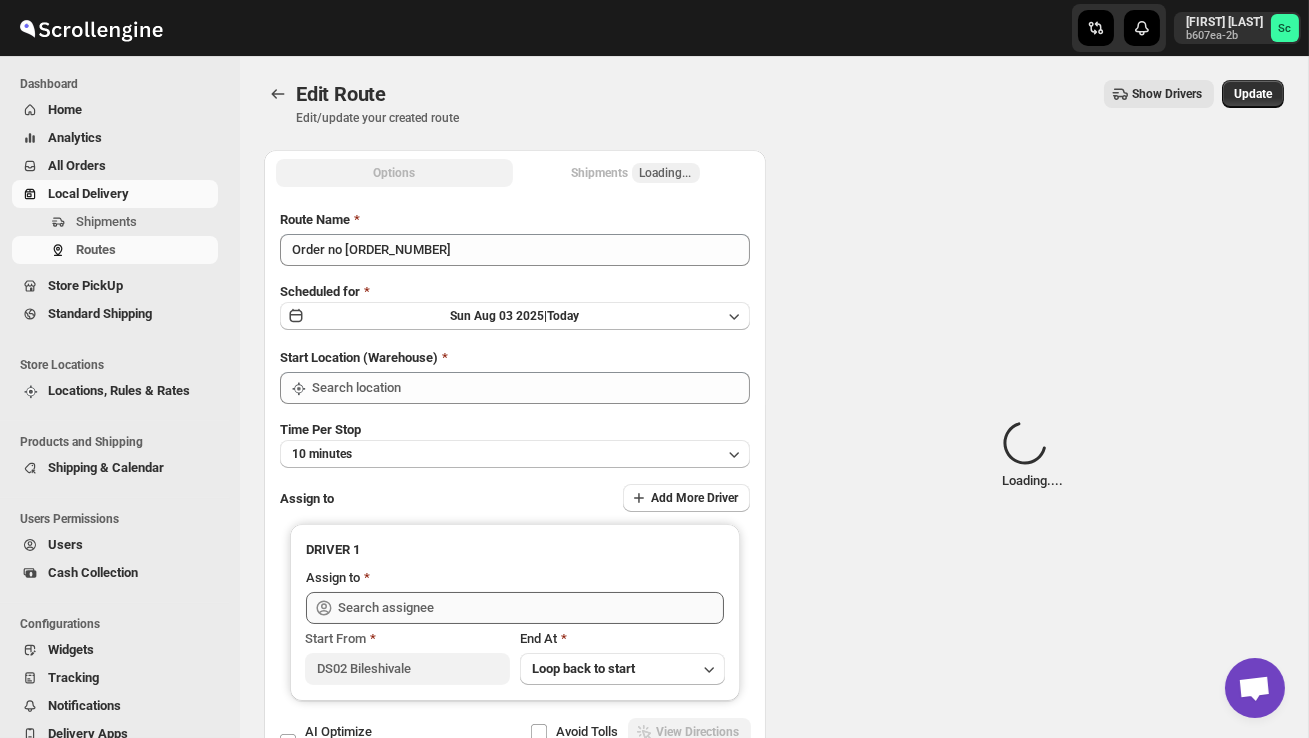 type on "DS02 Bileshivale" 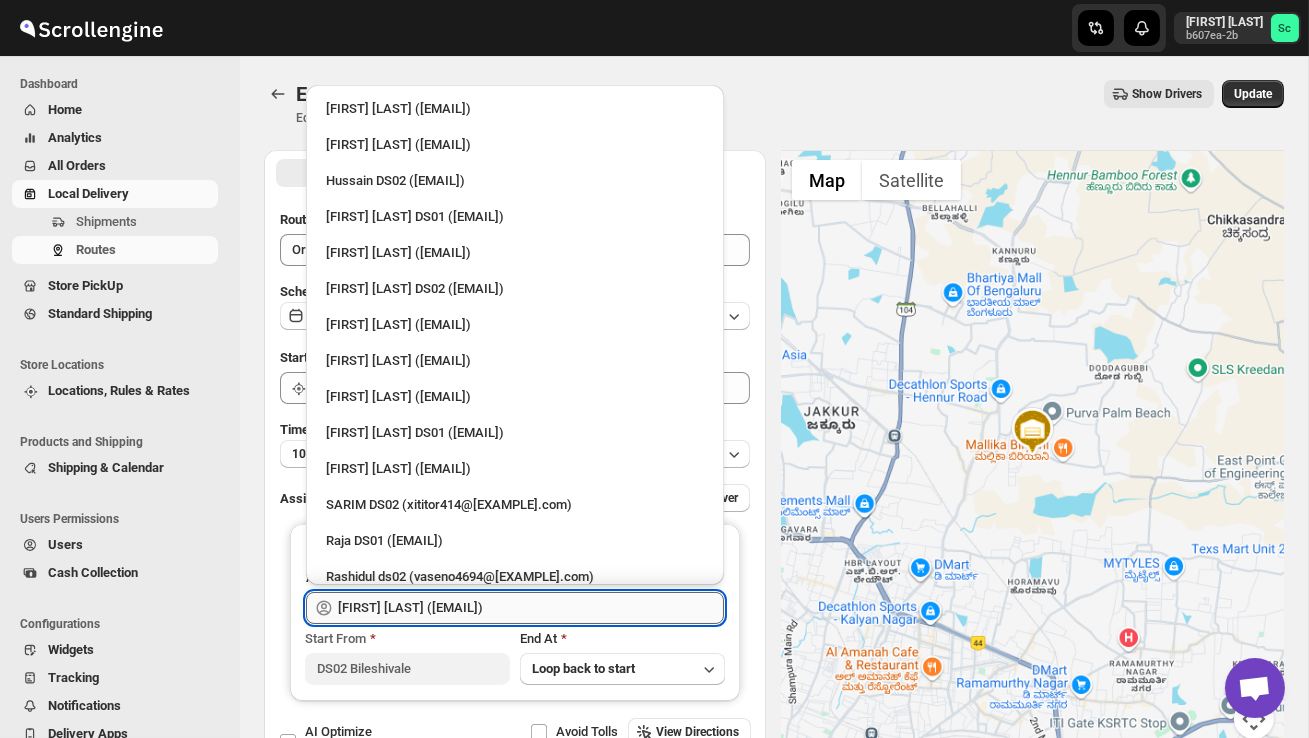 click on "[FIRST] [LAST] ([EMAIL])" at bounding box center (531, 608) 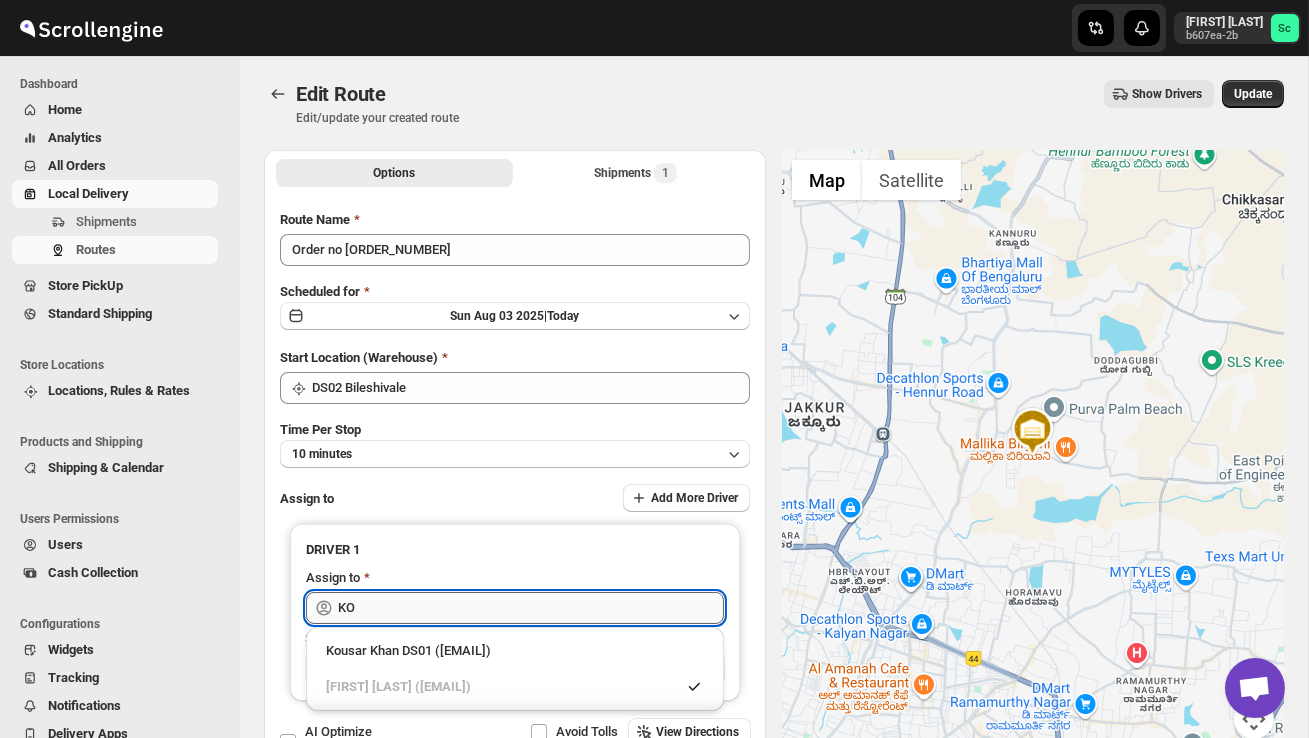 type on "K" 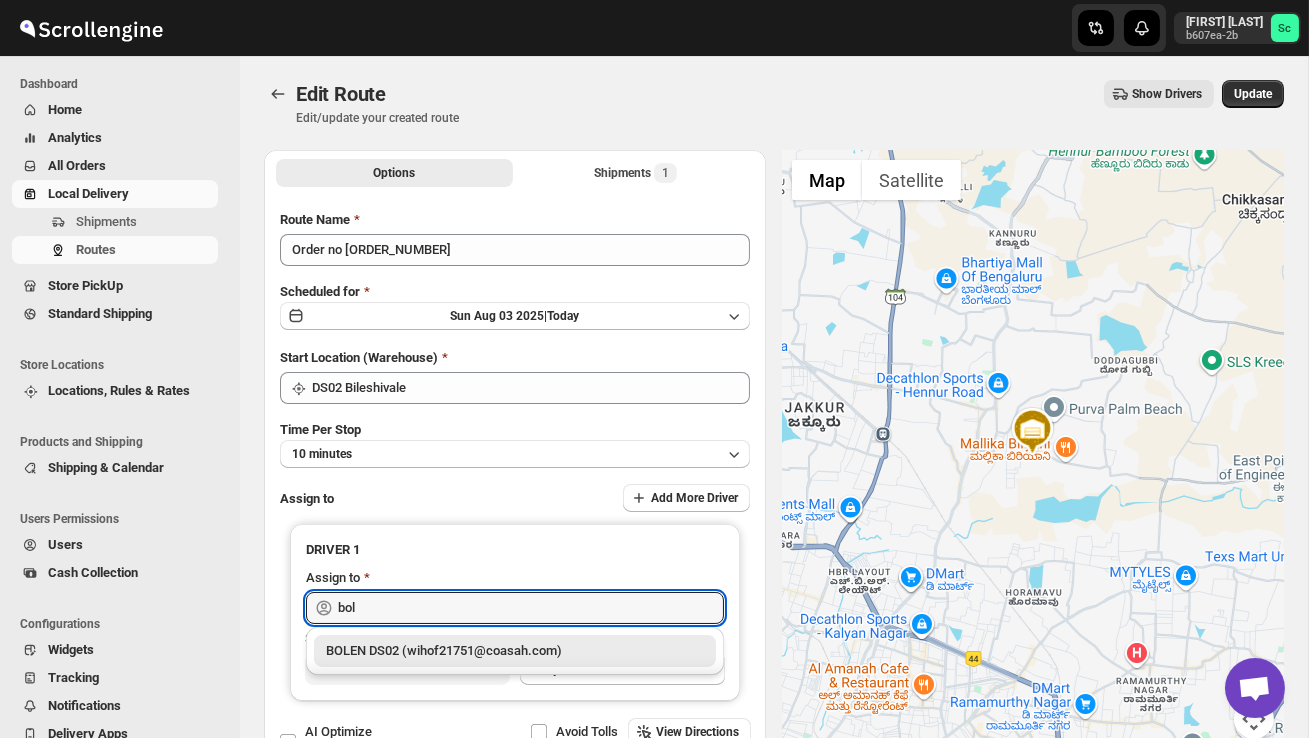 click on "BOLEN DS02 (wihof21751@coasah.com)" at bounding box center (515, 651) 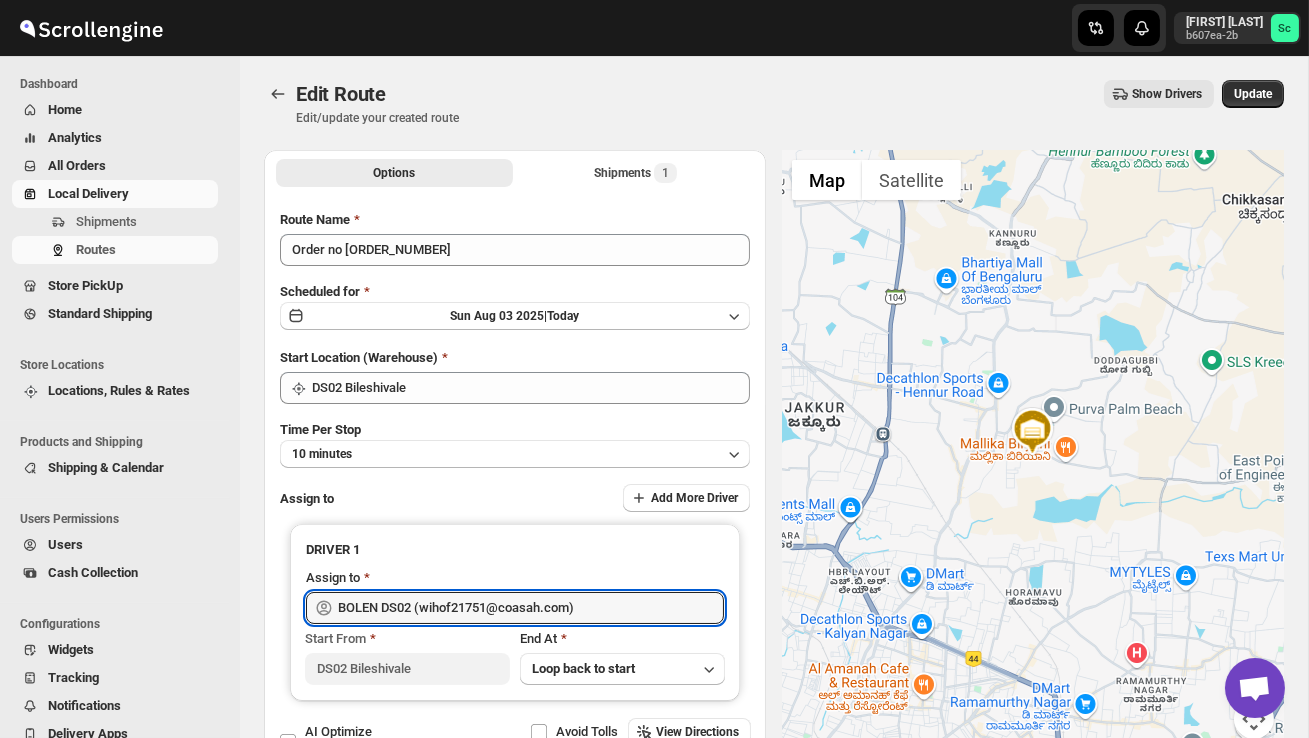 type on "BOLEN DS02 (wihof21751@coasah.com)" 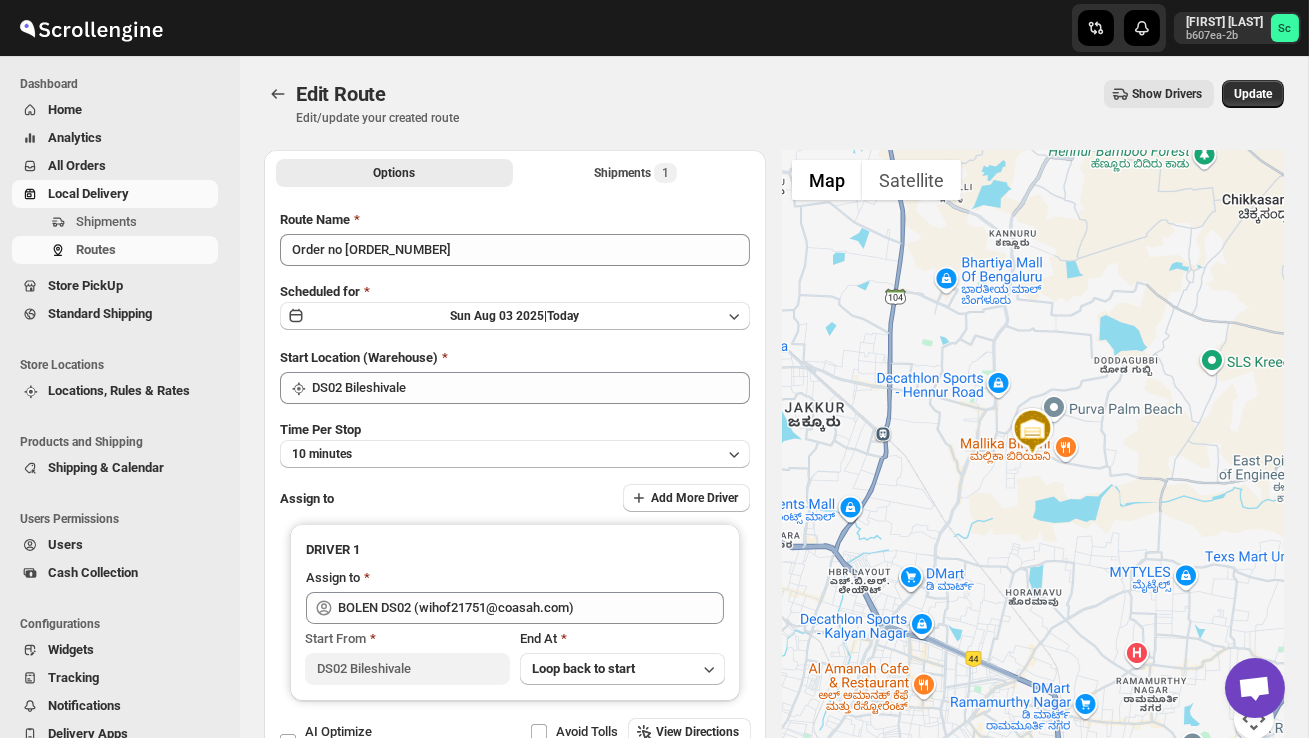 click on "Edit Route Edit/update your created route Show Drivers More actions Show Drivers Update" at bounding box center [774, 103] 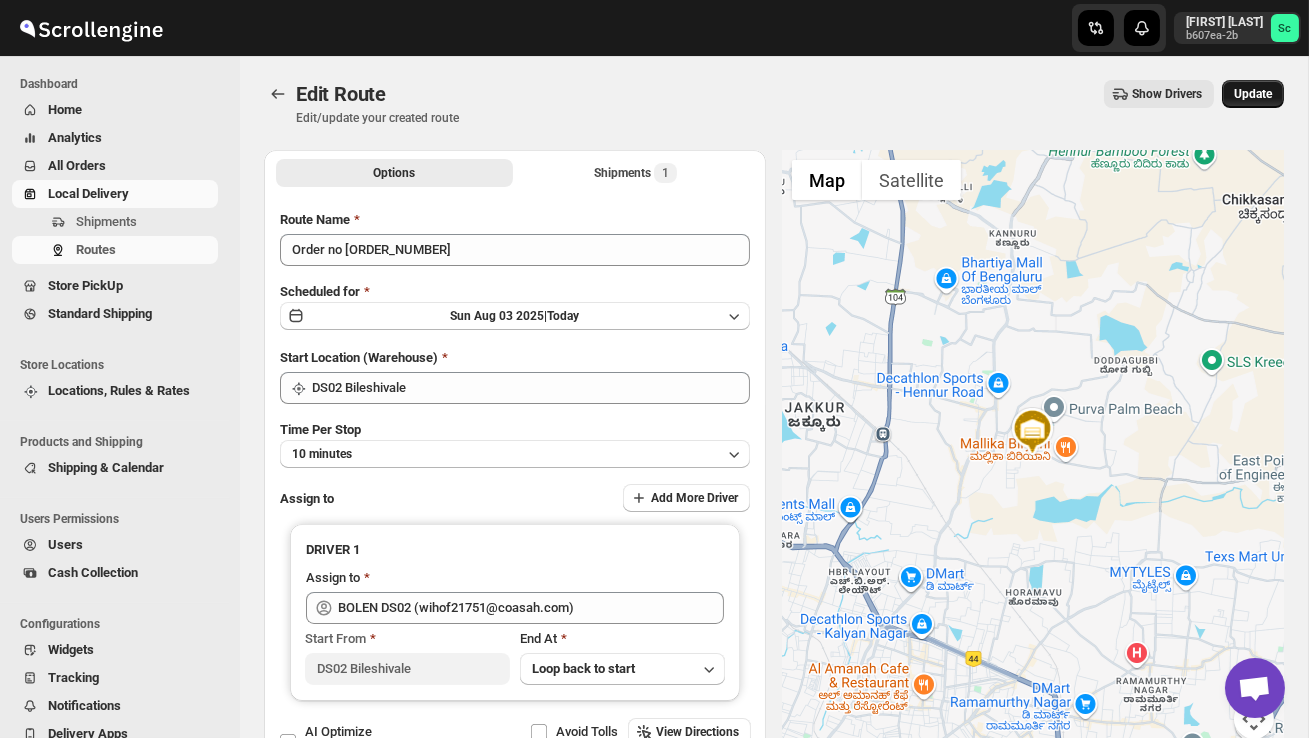 click on "Update" at bounding box center (1253, 94) 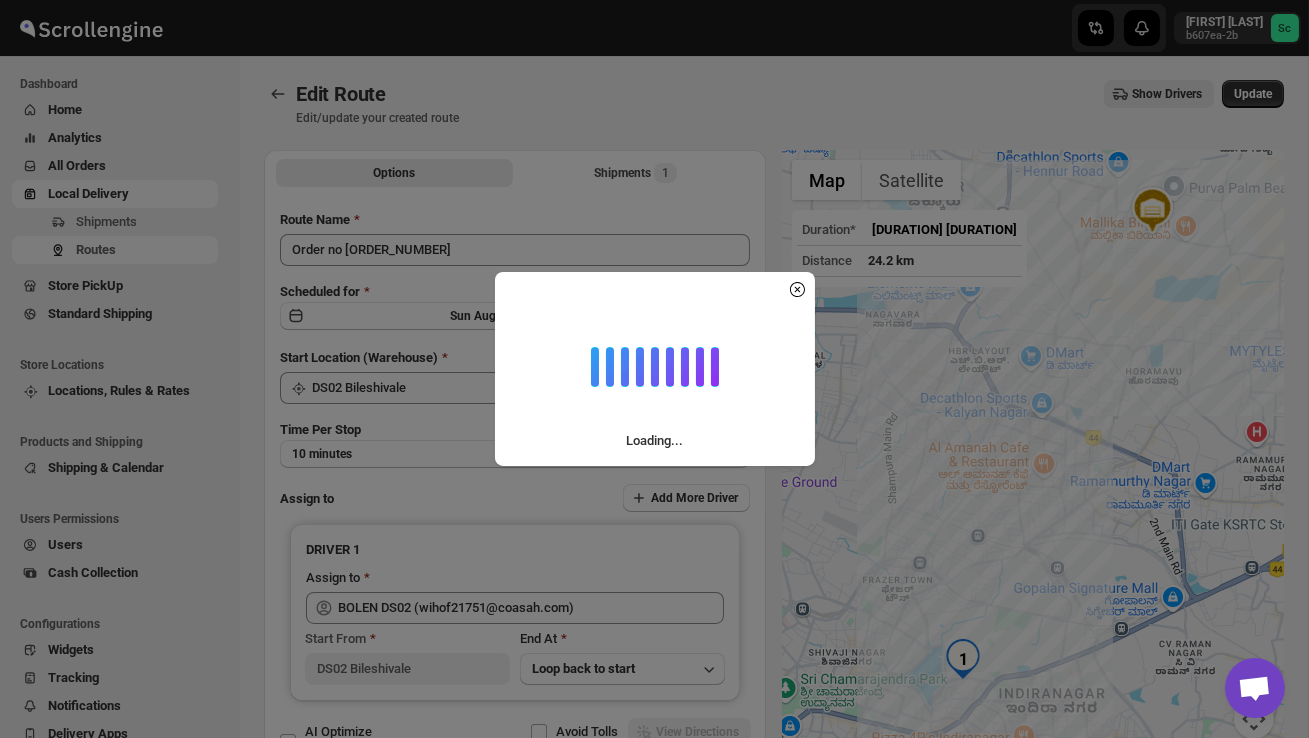 scroll, scrollTop: 0, scrollLeft: 0, axis: both 